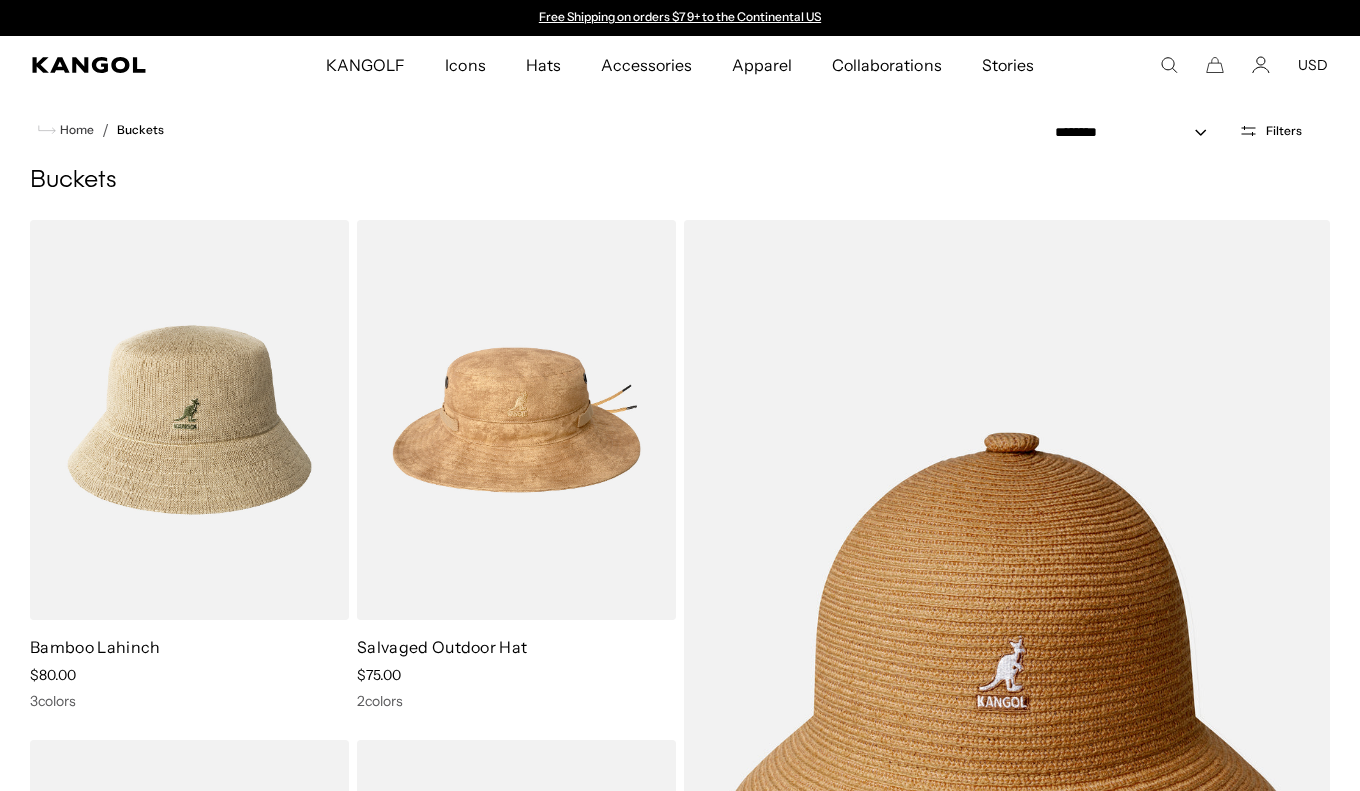 scroll, scrollTop: 123, scrollLeft: 0, axis: vertical 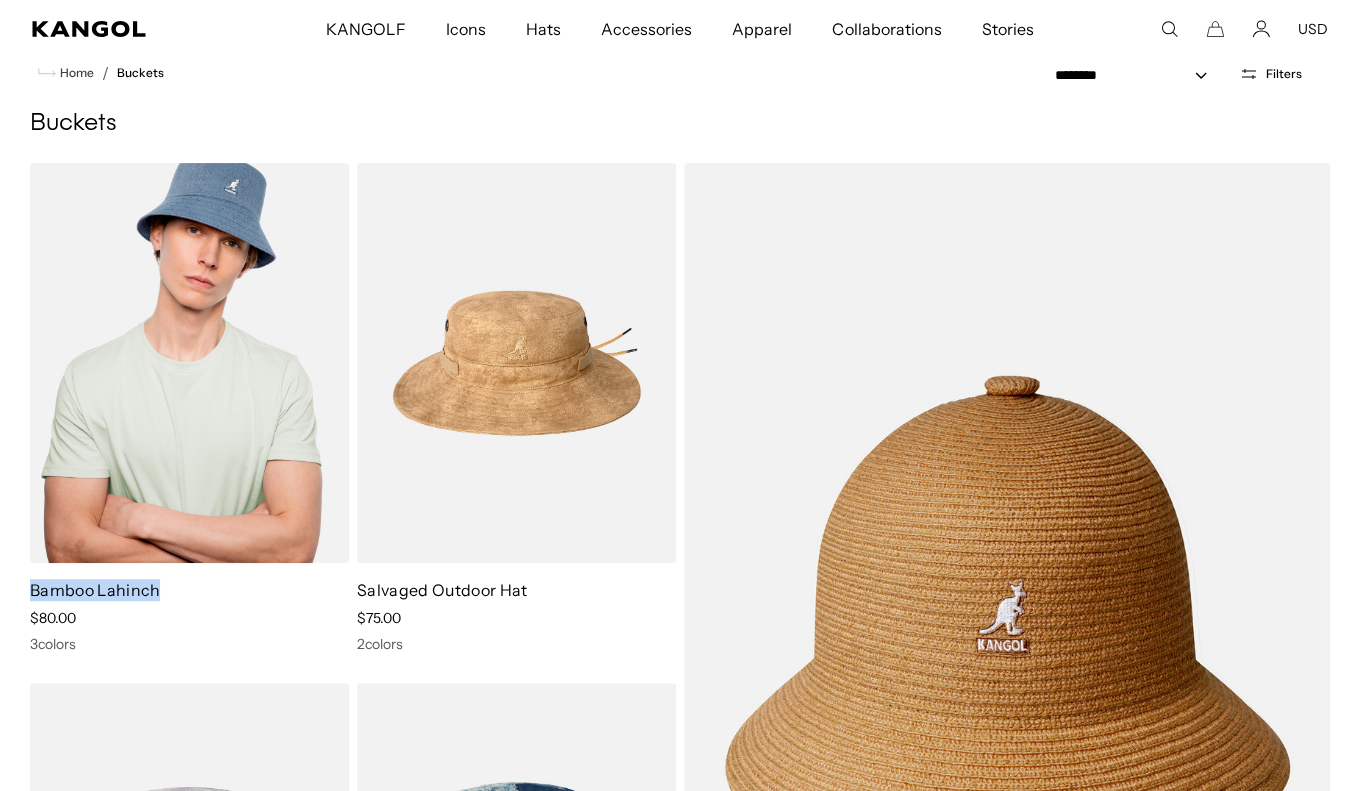 drag, startPoint x: 29, startPoint y: 591, endPoint x: 156, endPoint y: 594, distance: 127.03543 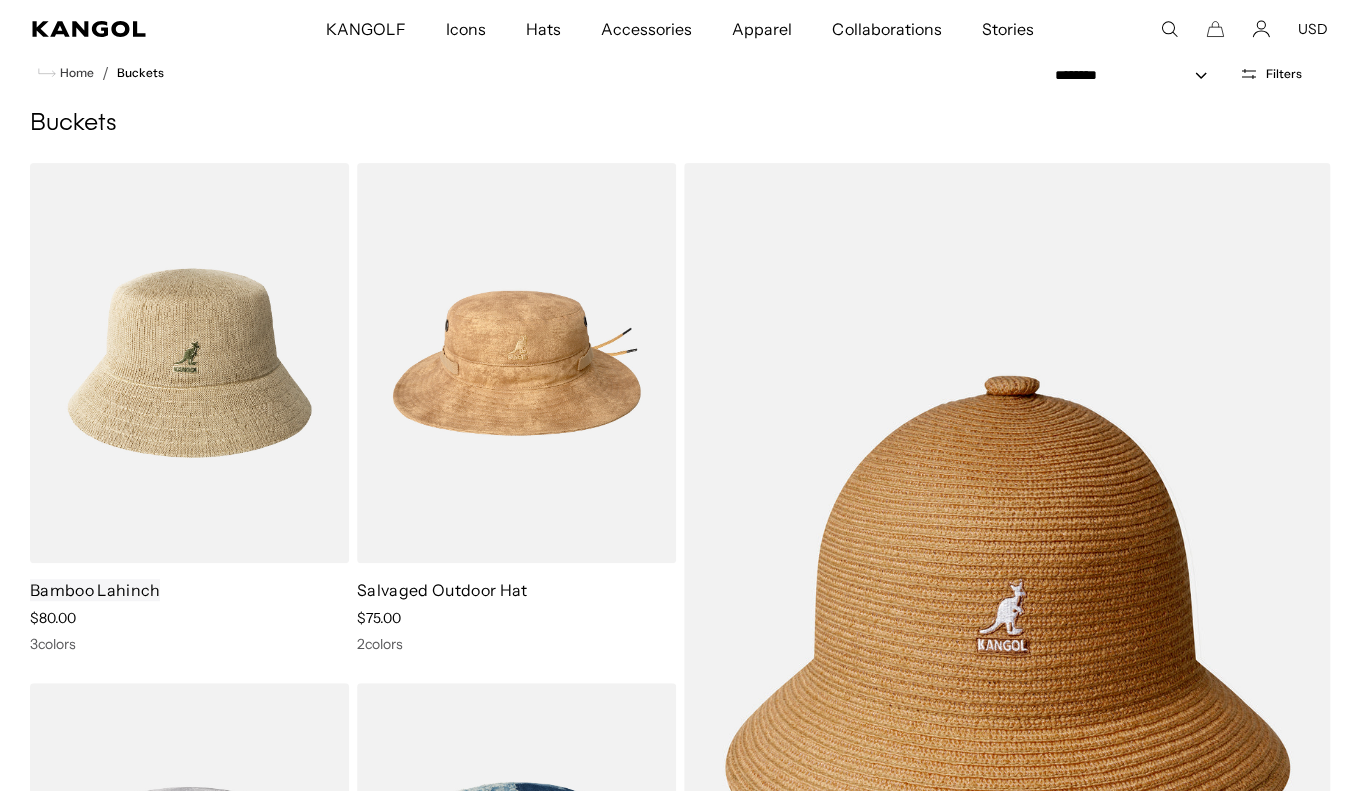 scroll, scrollTop: 0, scrollLeft: 412, axis: horizontal 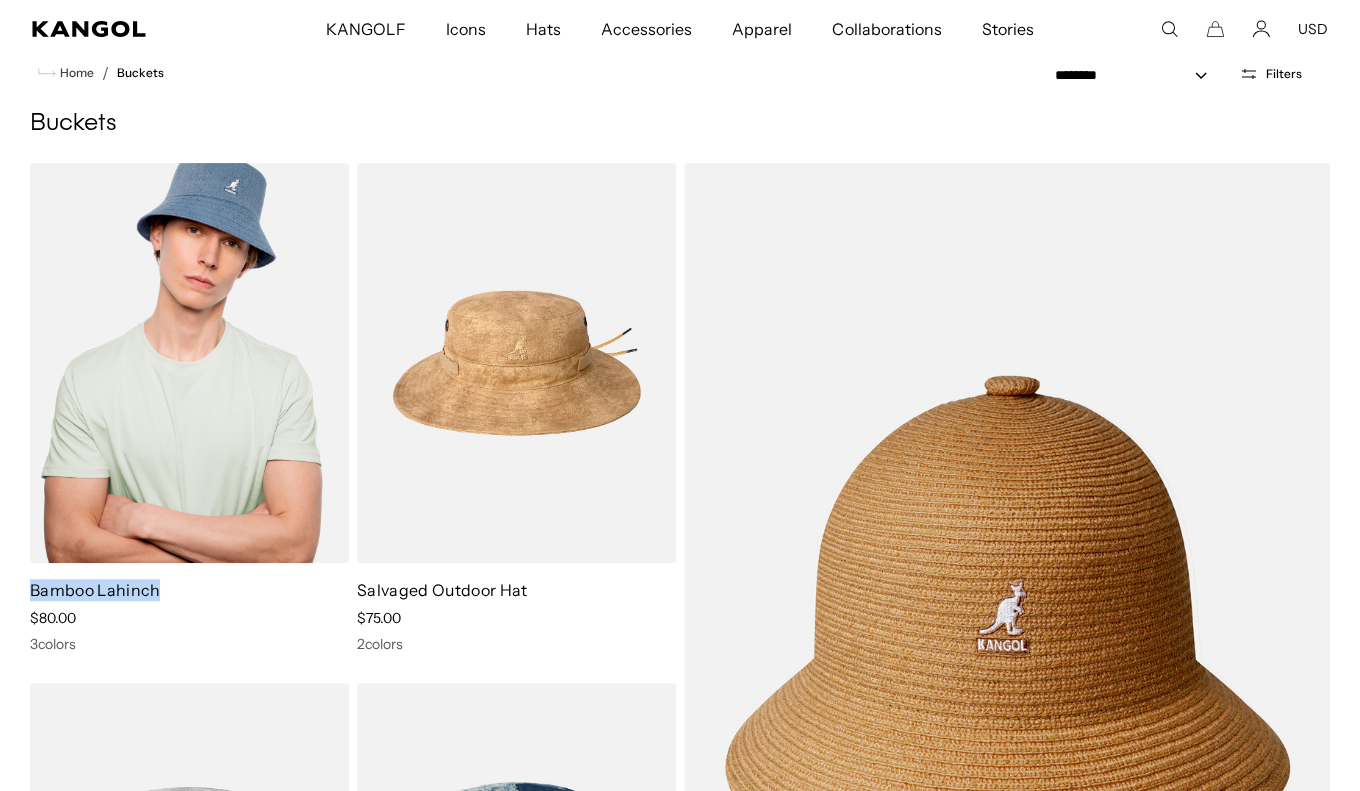 click at bounding box center (189, 363) 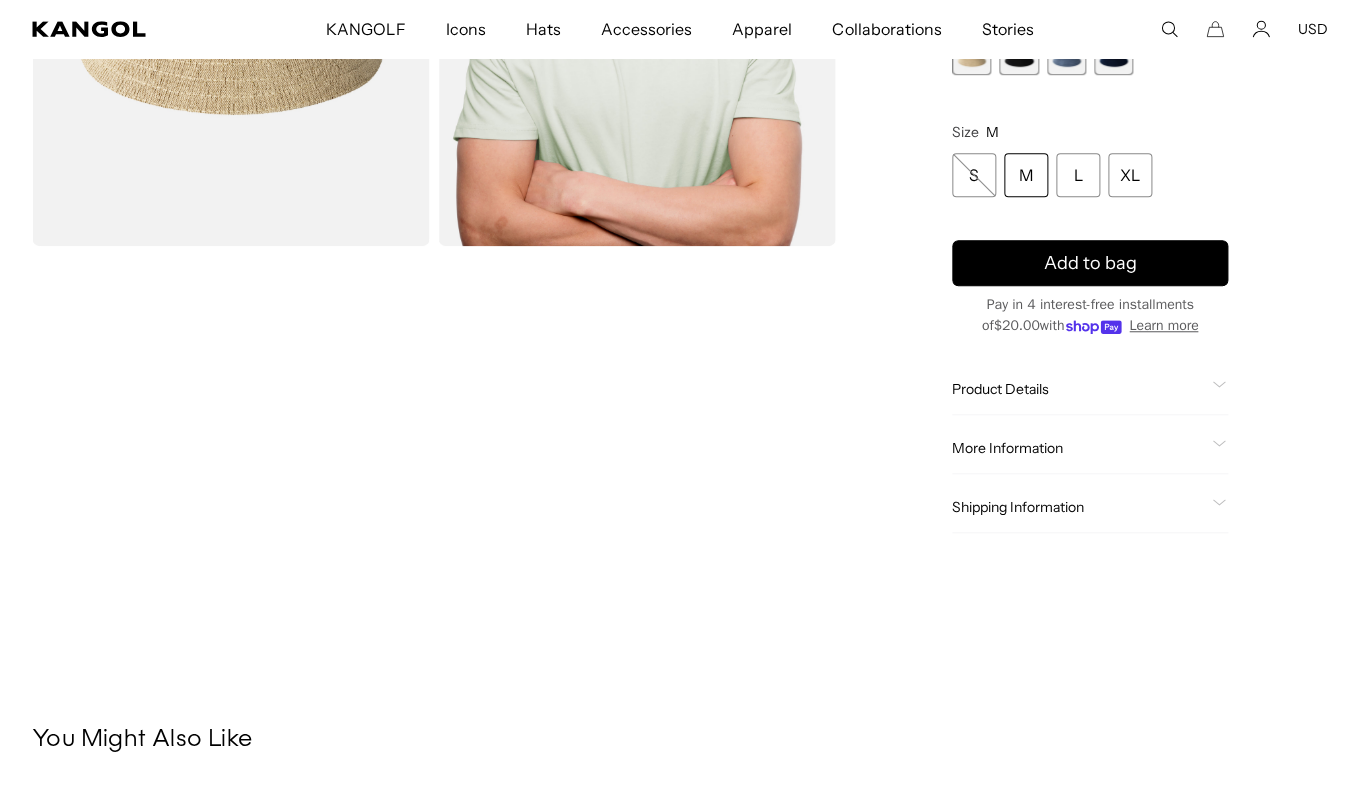 scroll, scrollTop: 325, scrollLeft: 0, axis: vertical 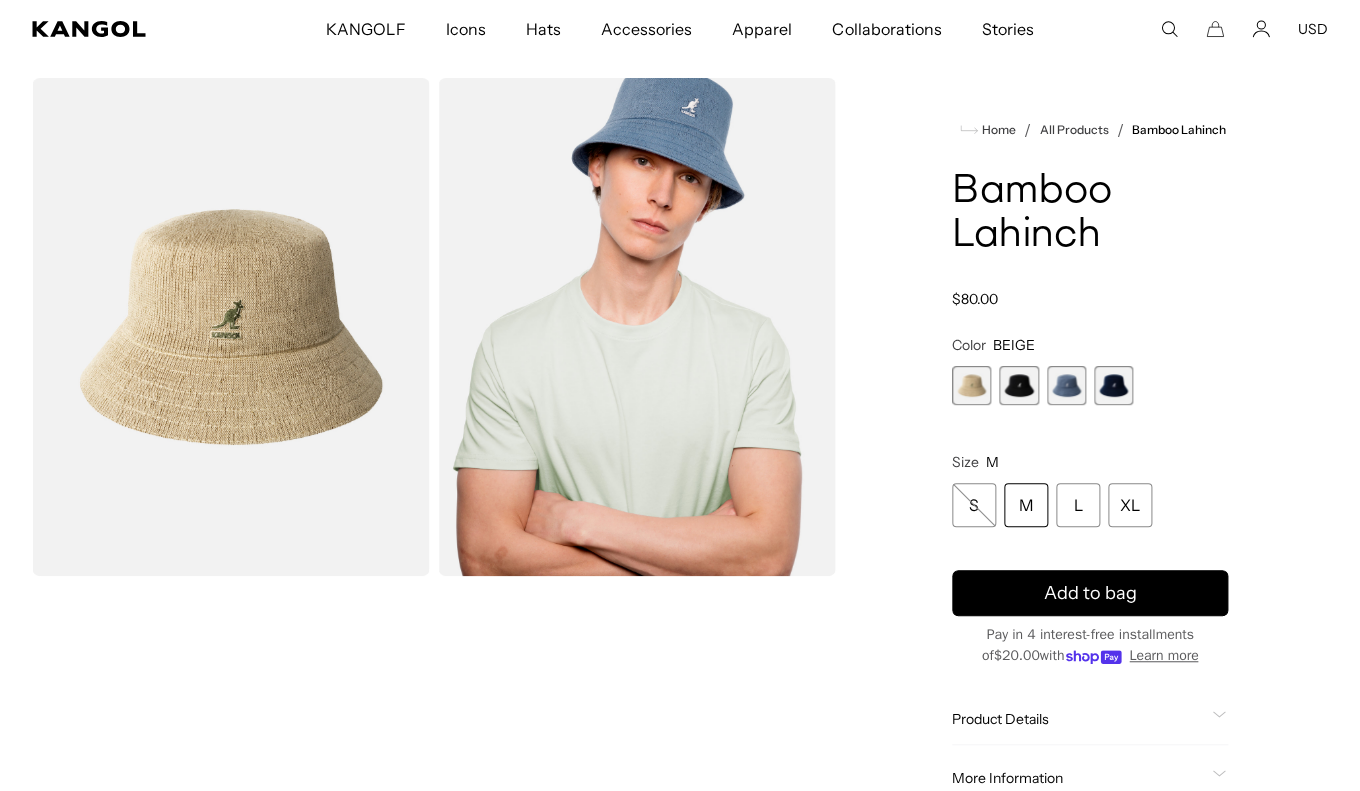 click at bounding box center [1066, 385] 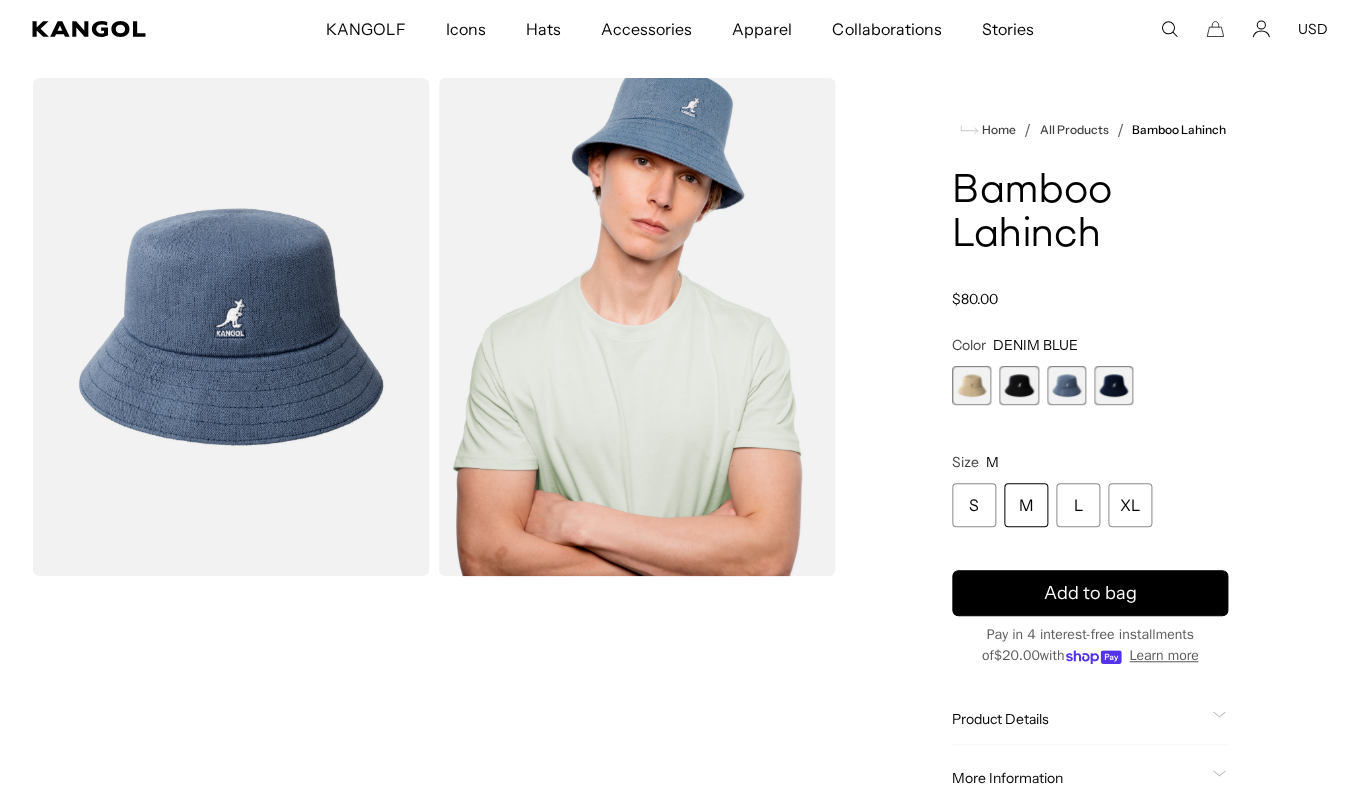 scroll, scrollTop: 0, scrollLeft: 0, axis: both 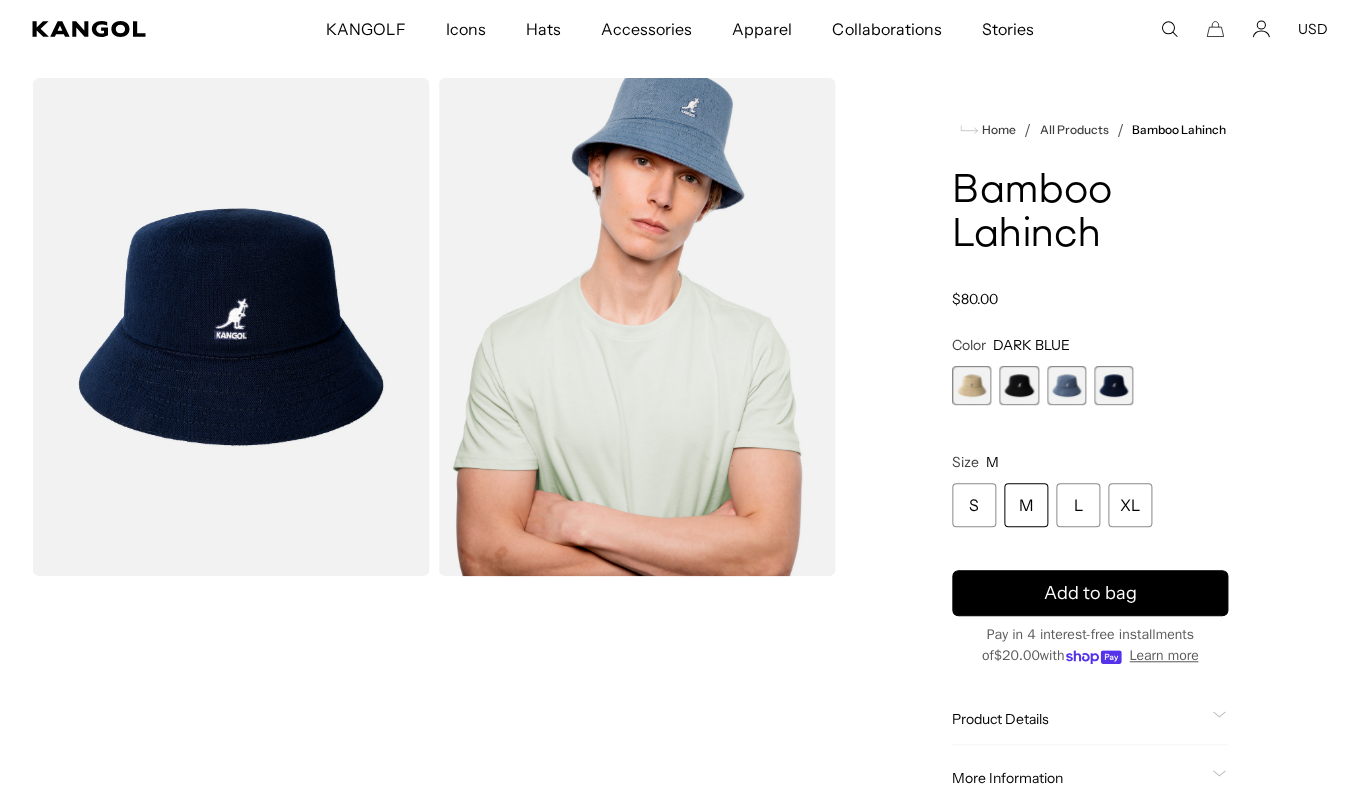 click at bounding box center [1066, 385] 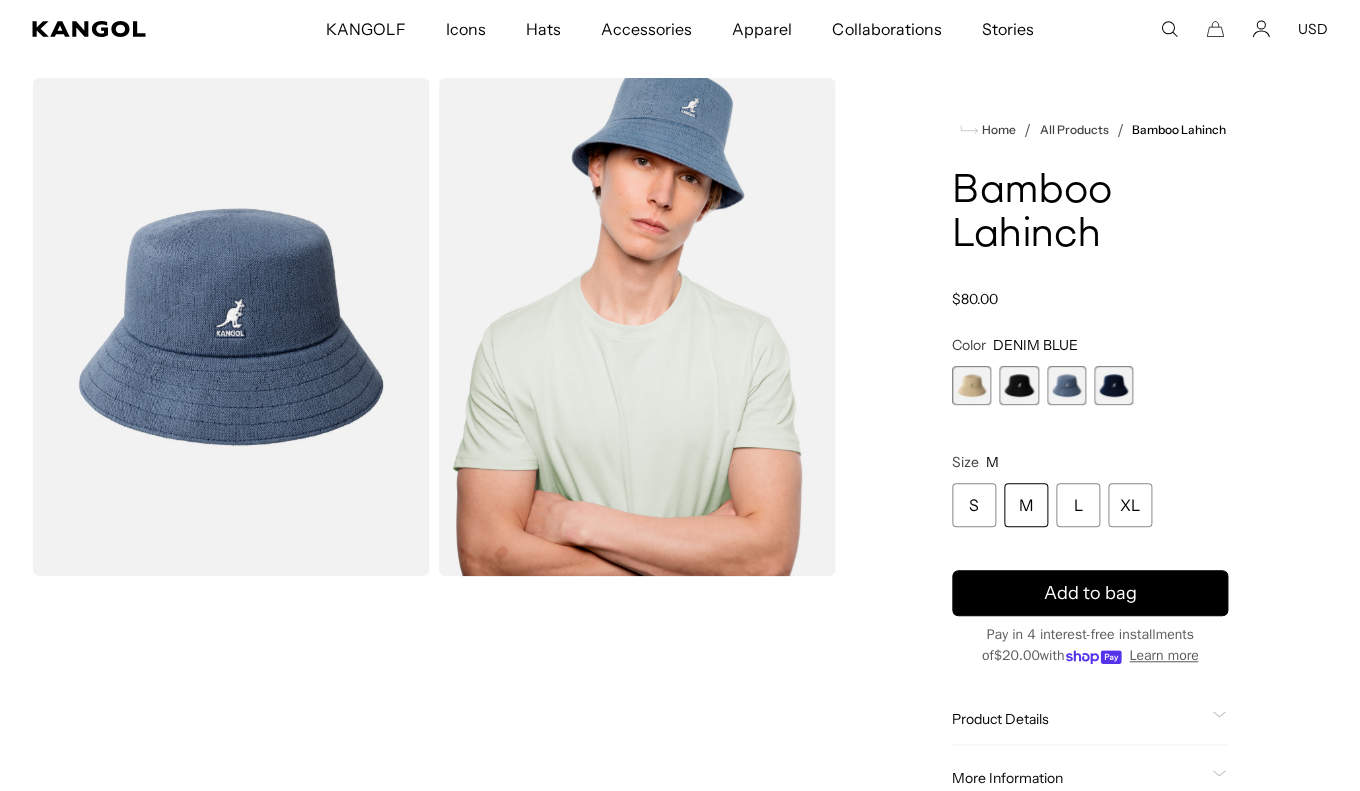 click at bounding box center [1018, 385] 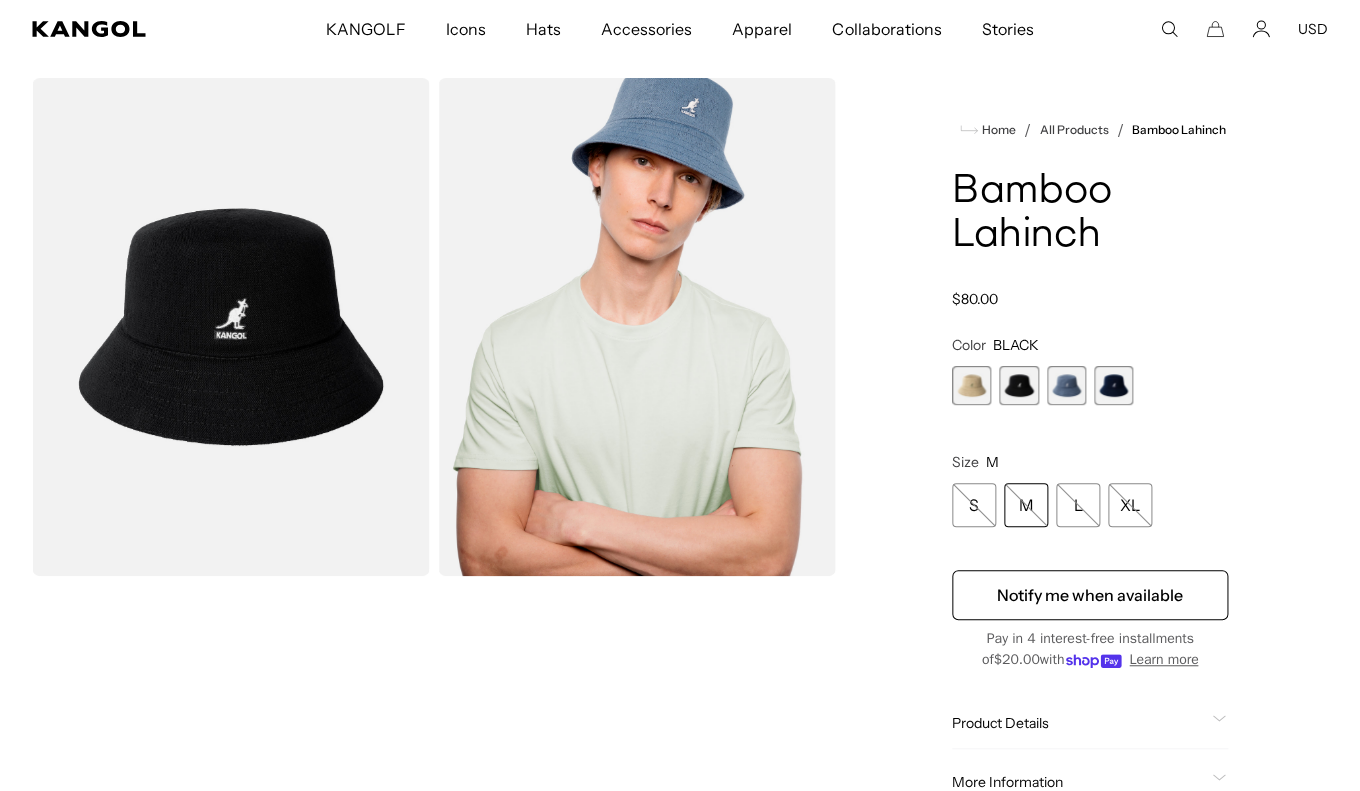 click at bounding box center (1113, 385) 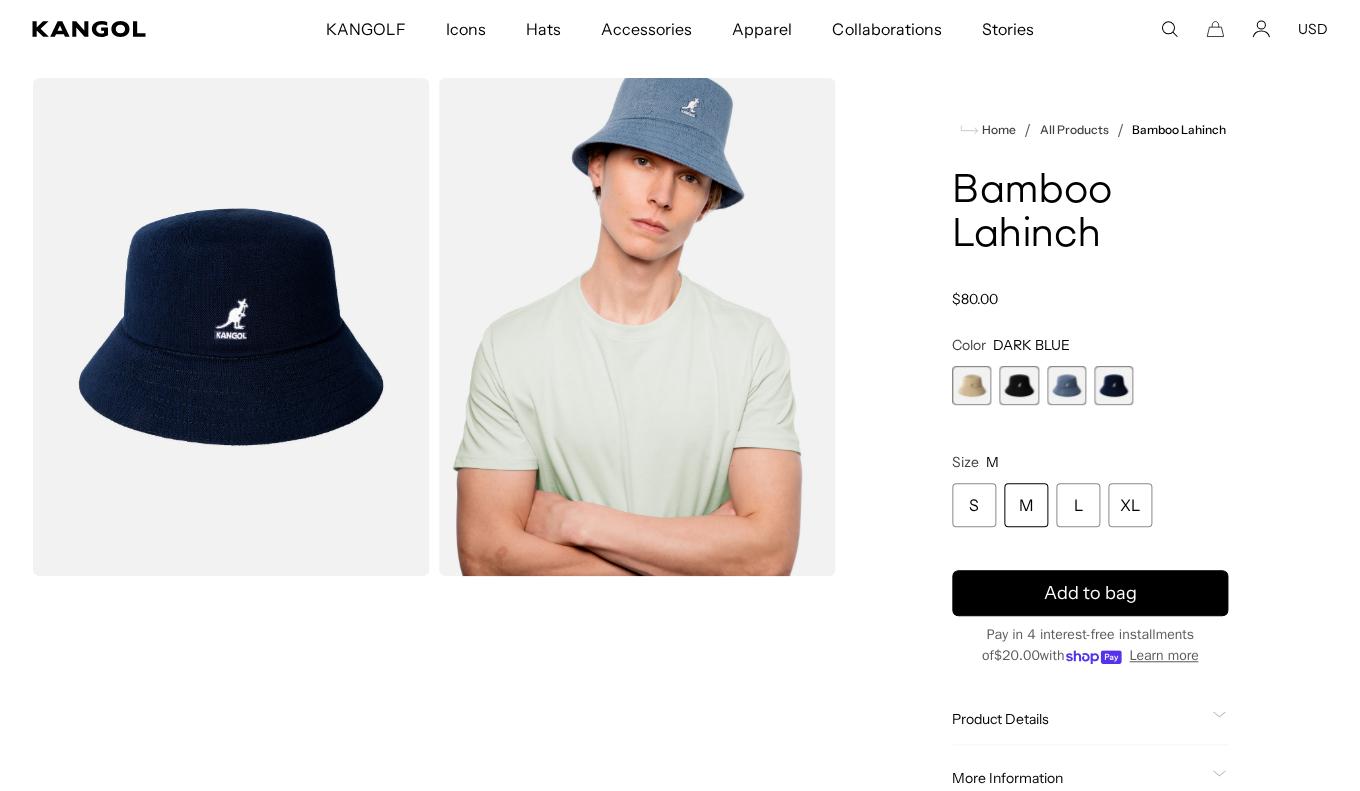 click at bounding box center (1018, 385) 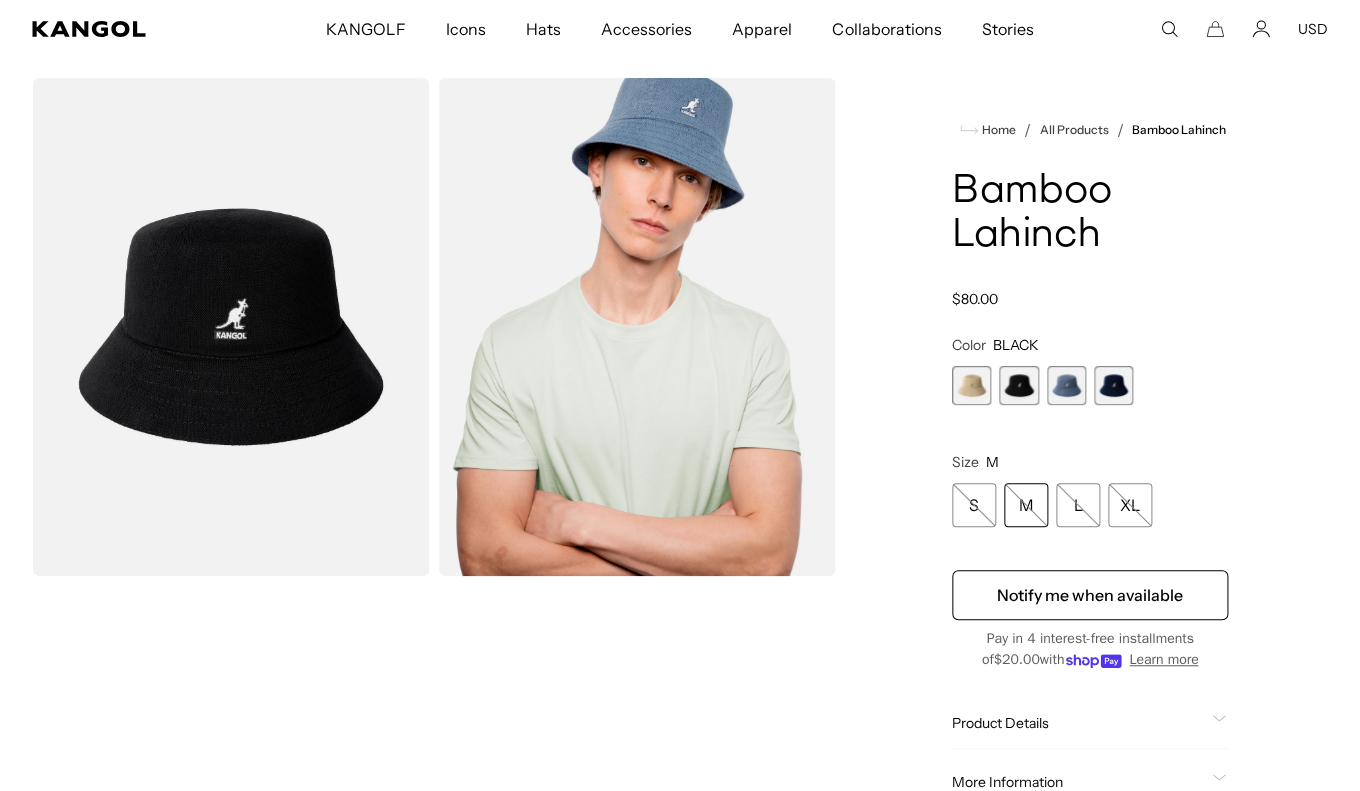 click at bounding box center (971, 385) 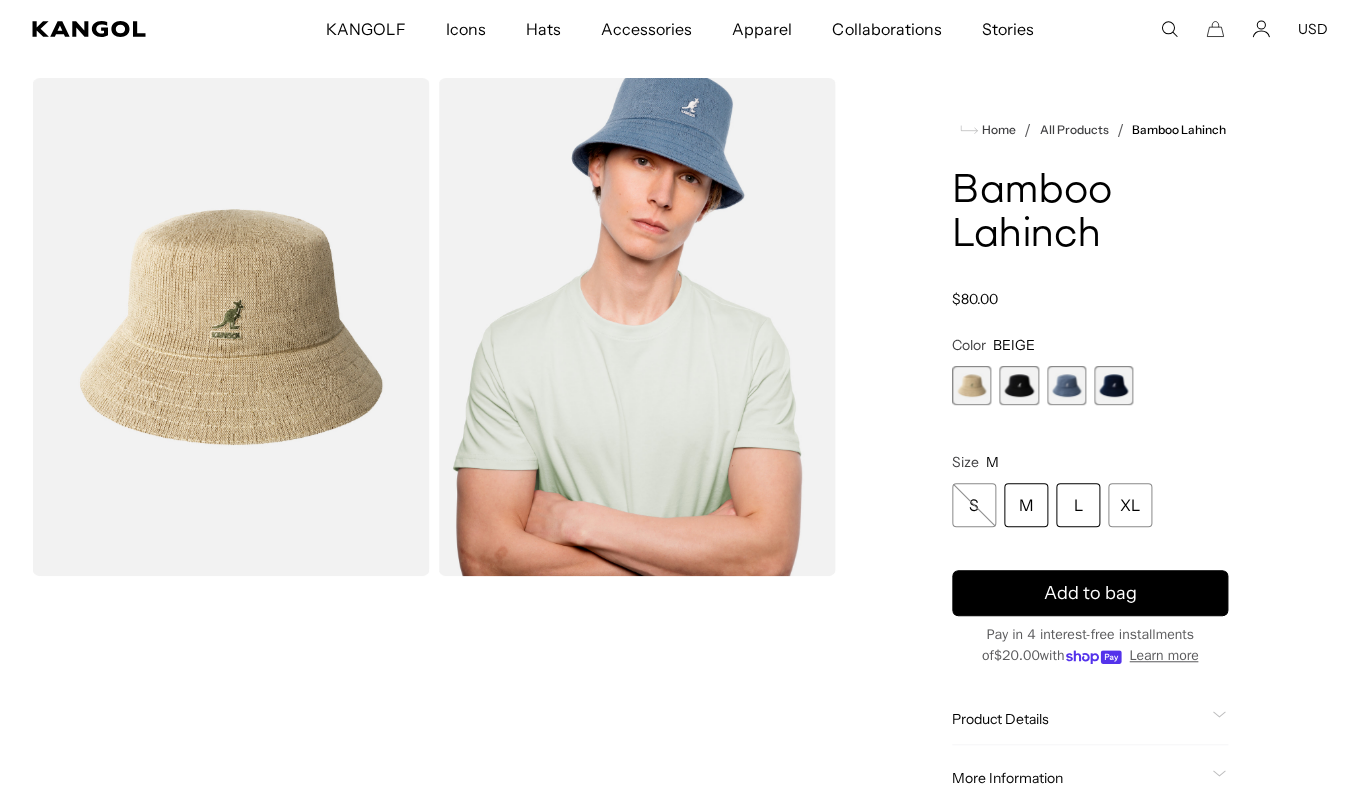 scroll, scrollTop: 0, scrollLeft: 412, axis: horizontal 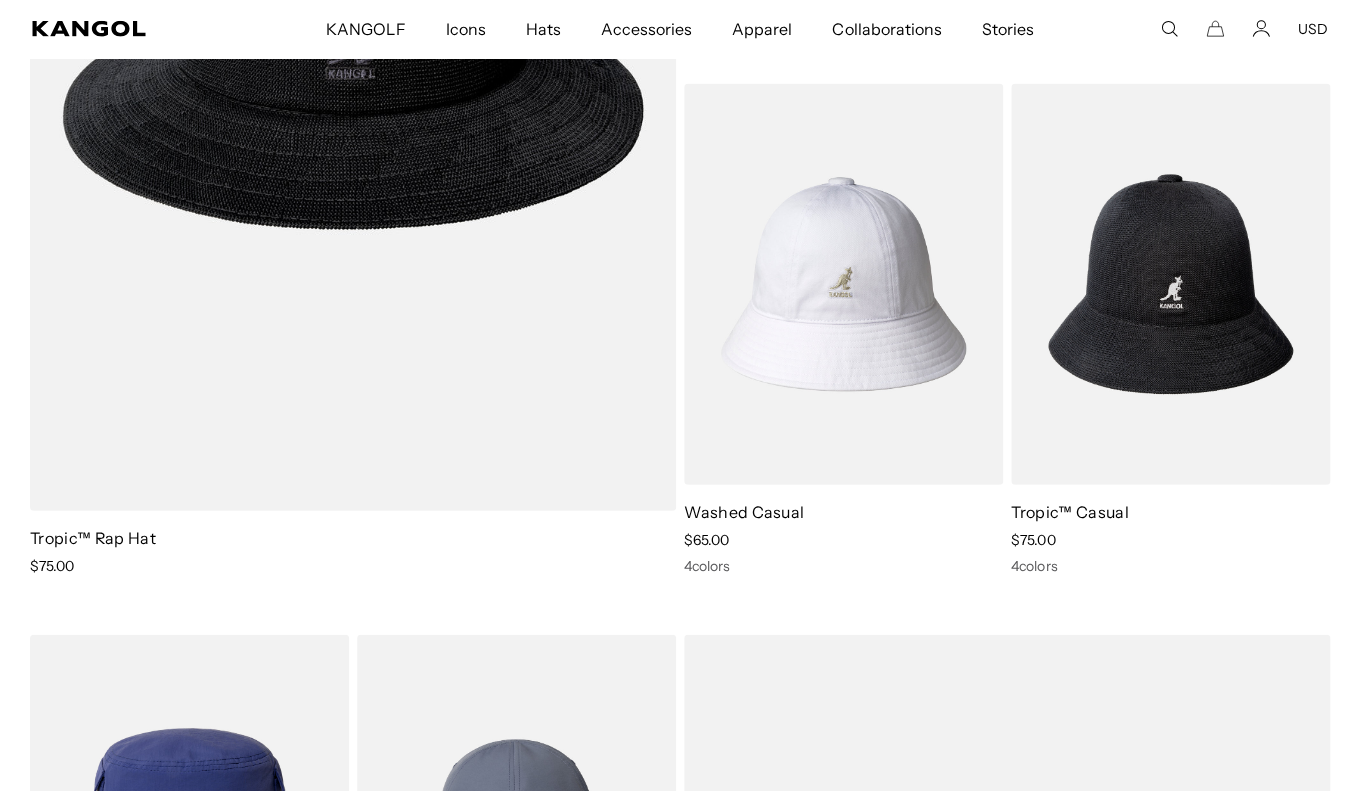 click at bounding box center (843, 284) 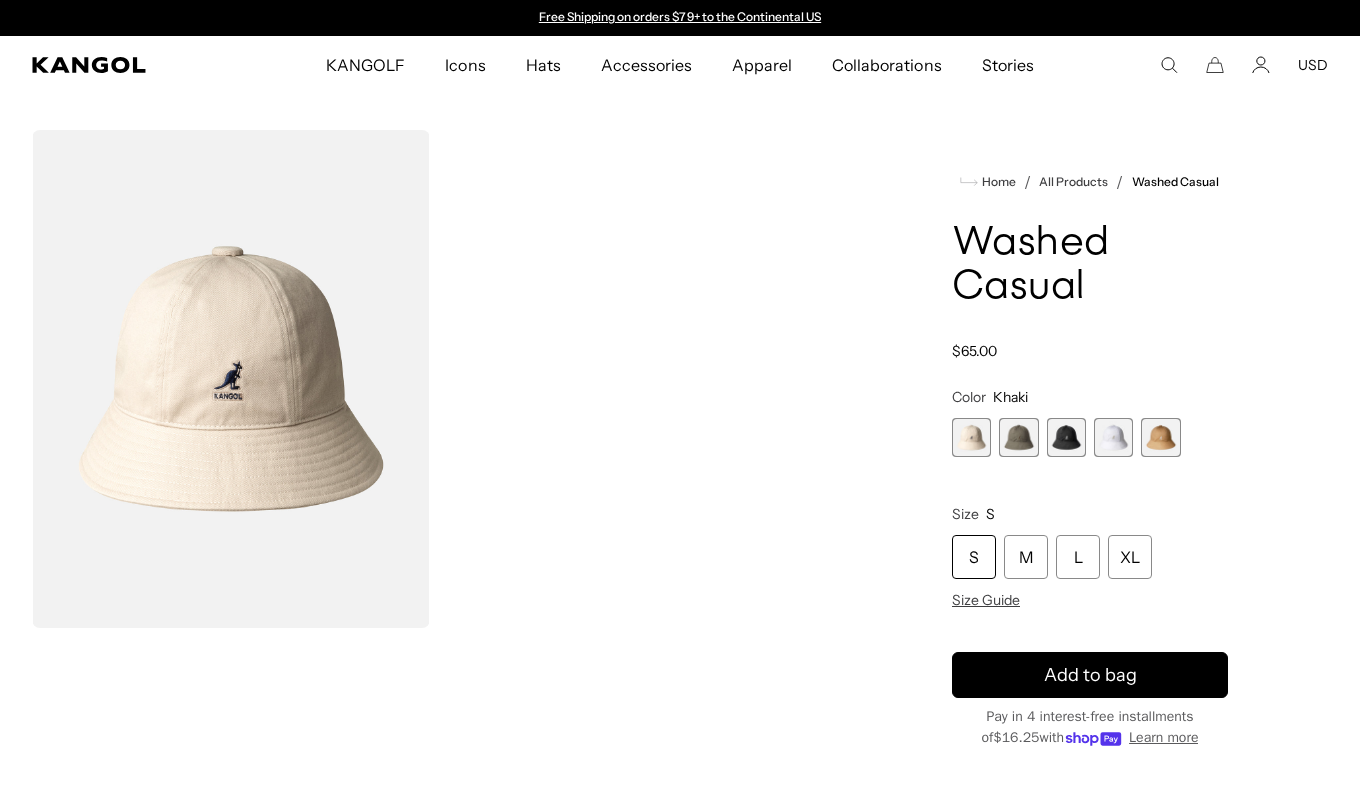 scroll, scrollTop: 0, scrollLeft: 0, axis: both 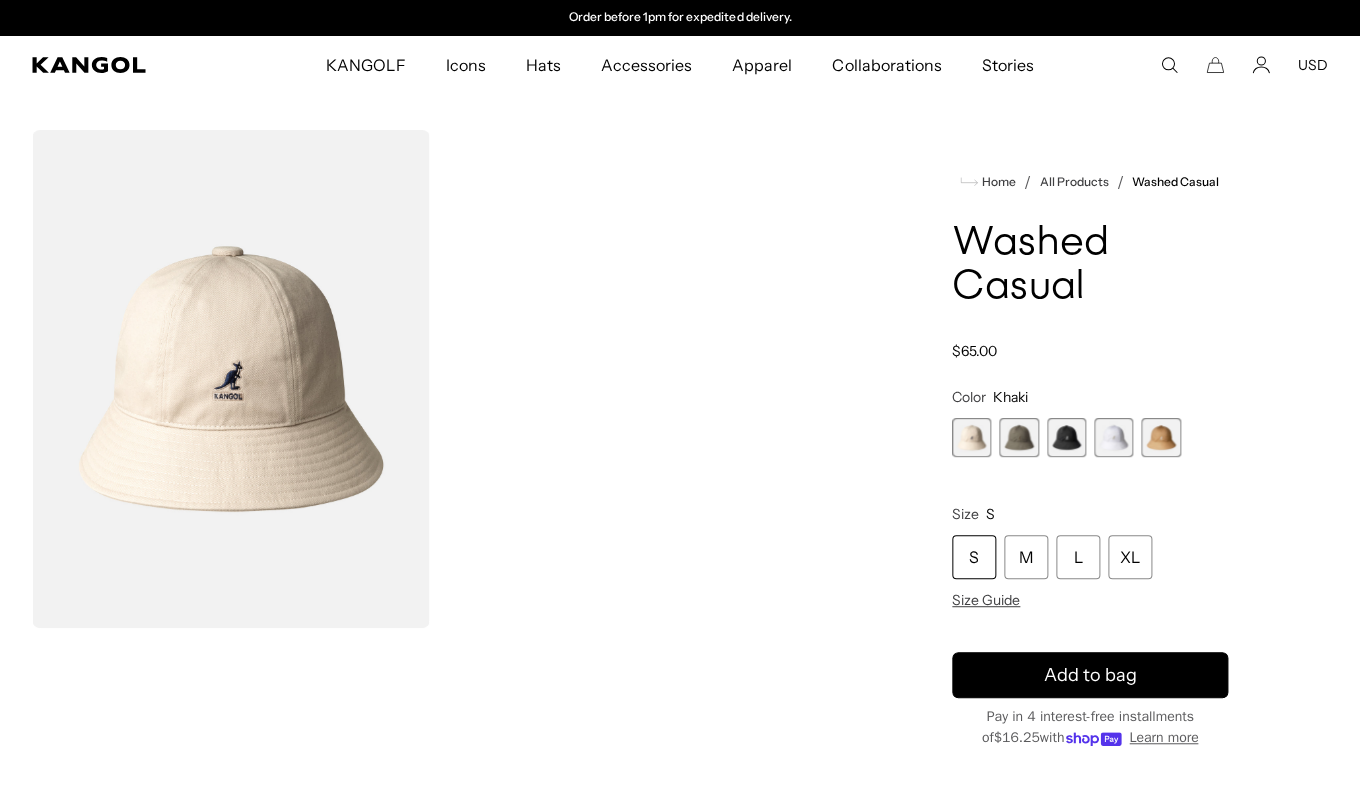 click at bounding box center [1018, 437] 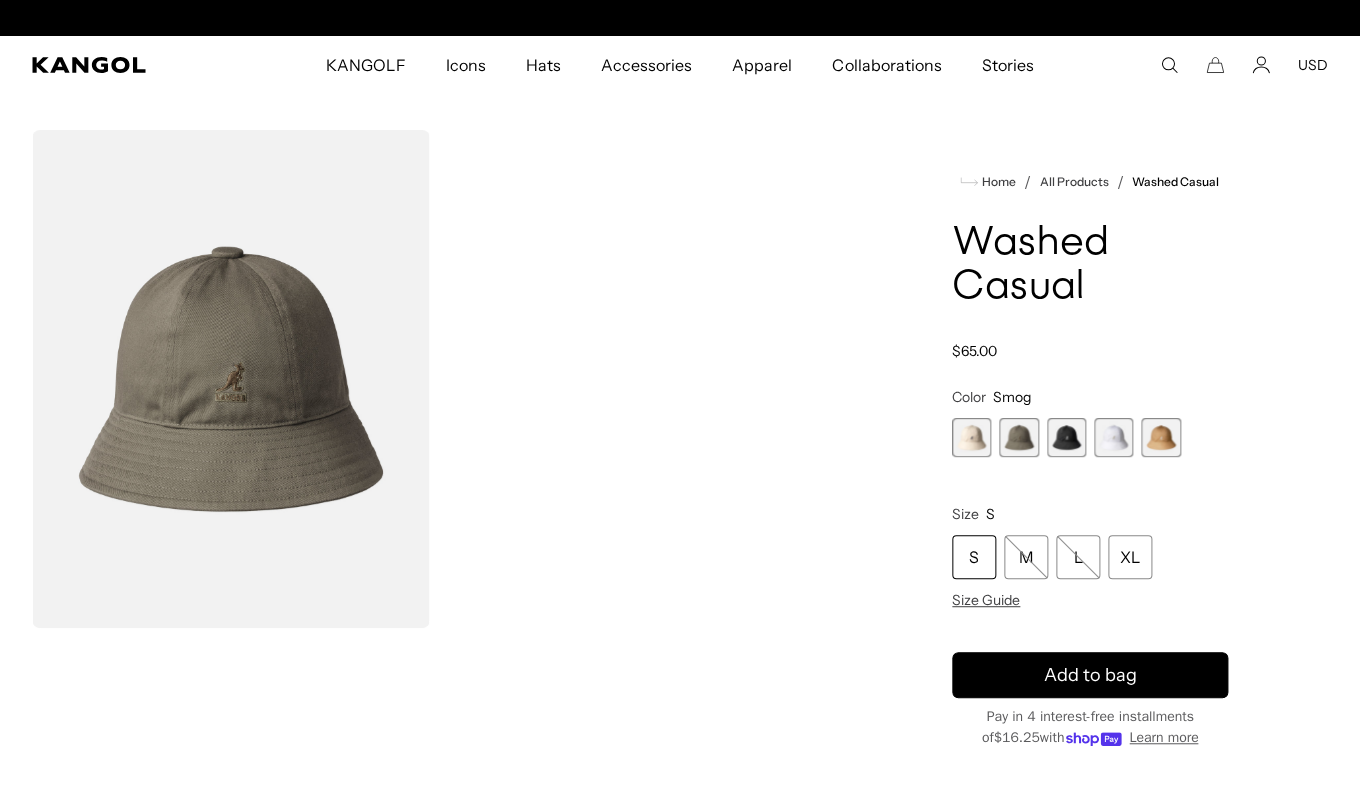 scroll, scrollTop: 0, scrollLeft: 0, axis: both 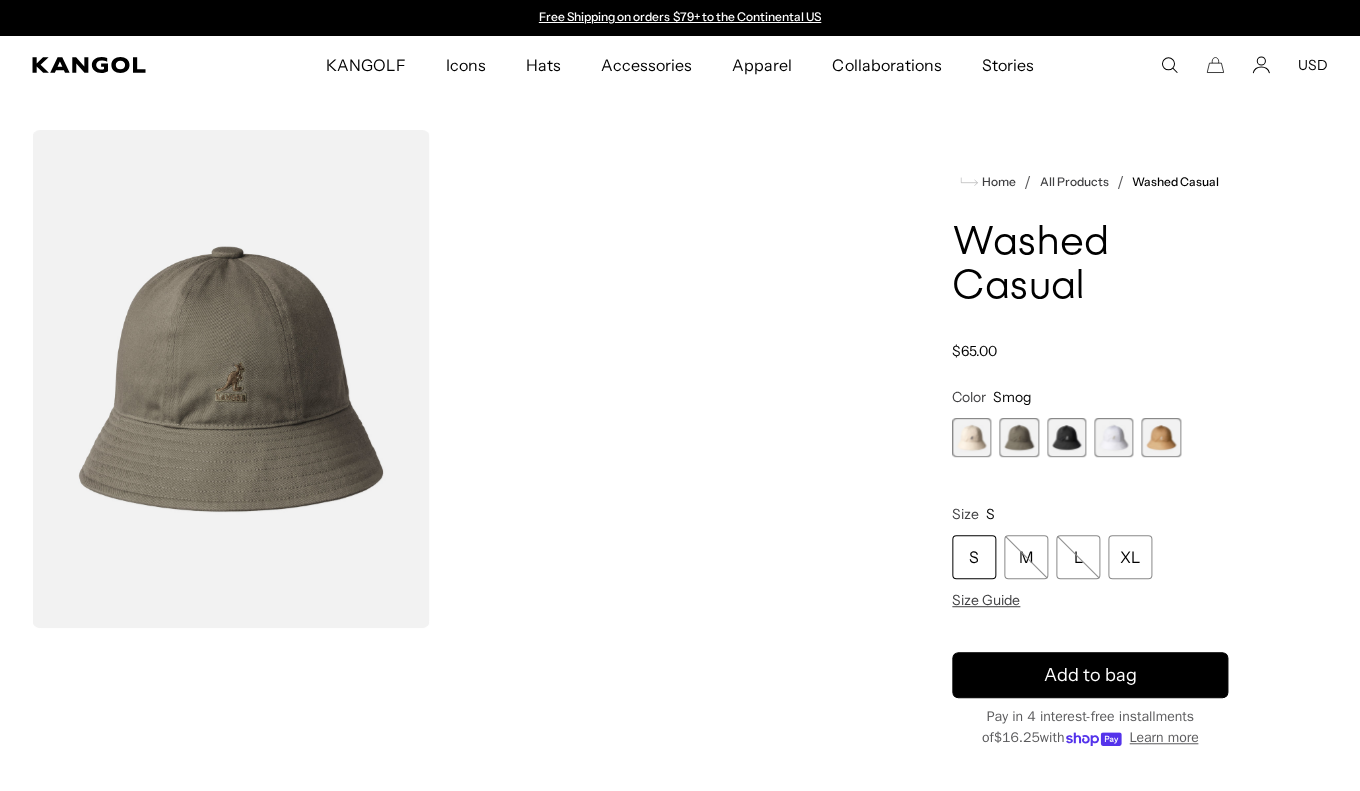 click at bounding box center (1066, 437) 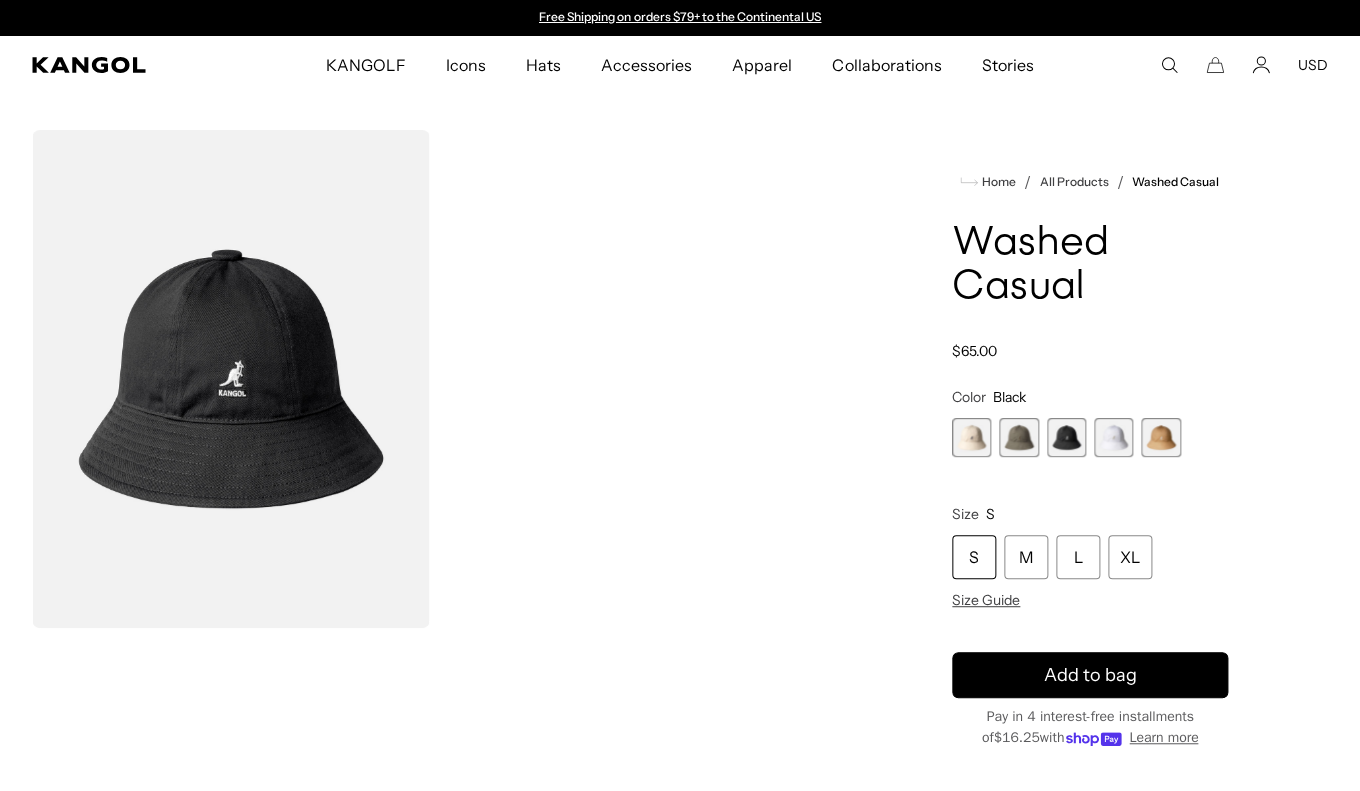 click at bounding box center (1113, 437) 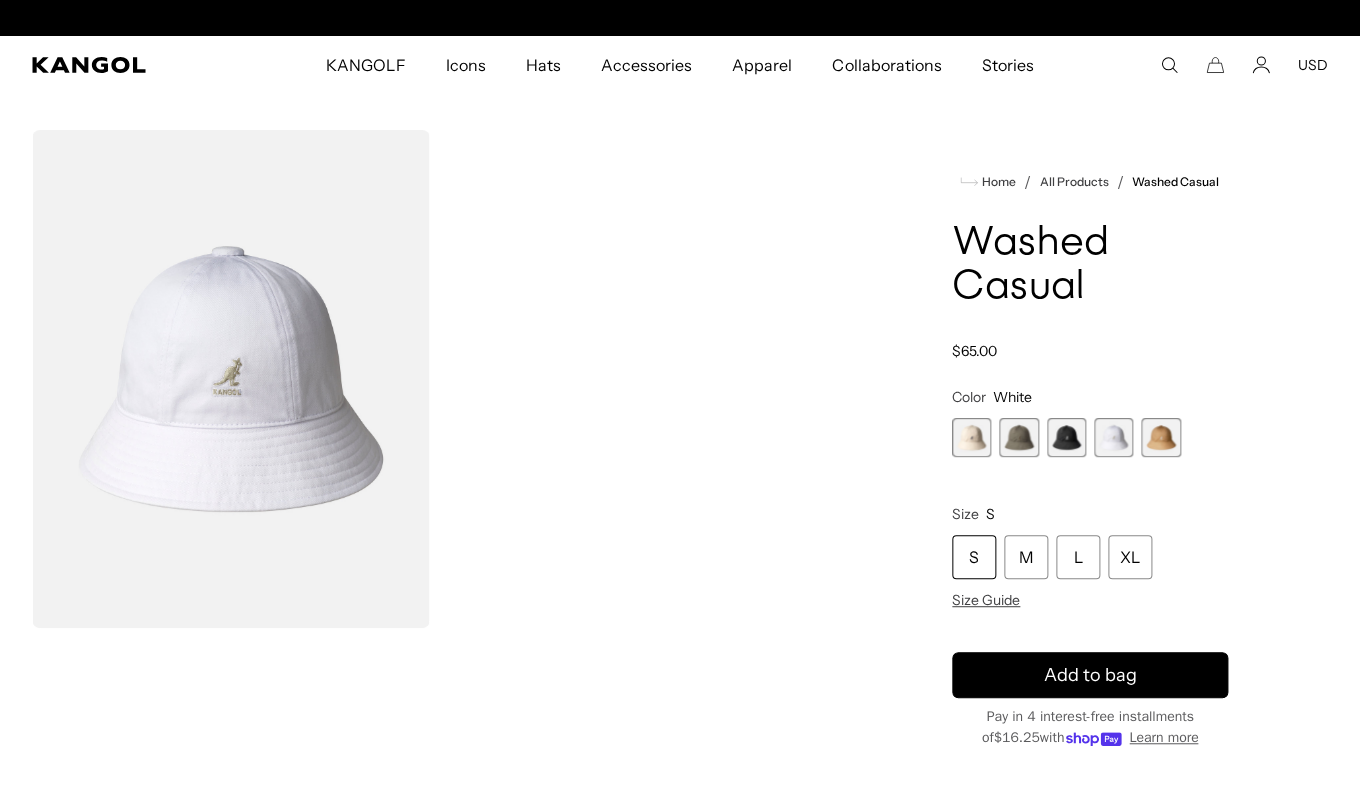 scroll, scrollTop: 0, scrollLeft: 412, axis: horizontal 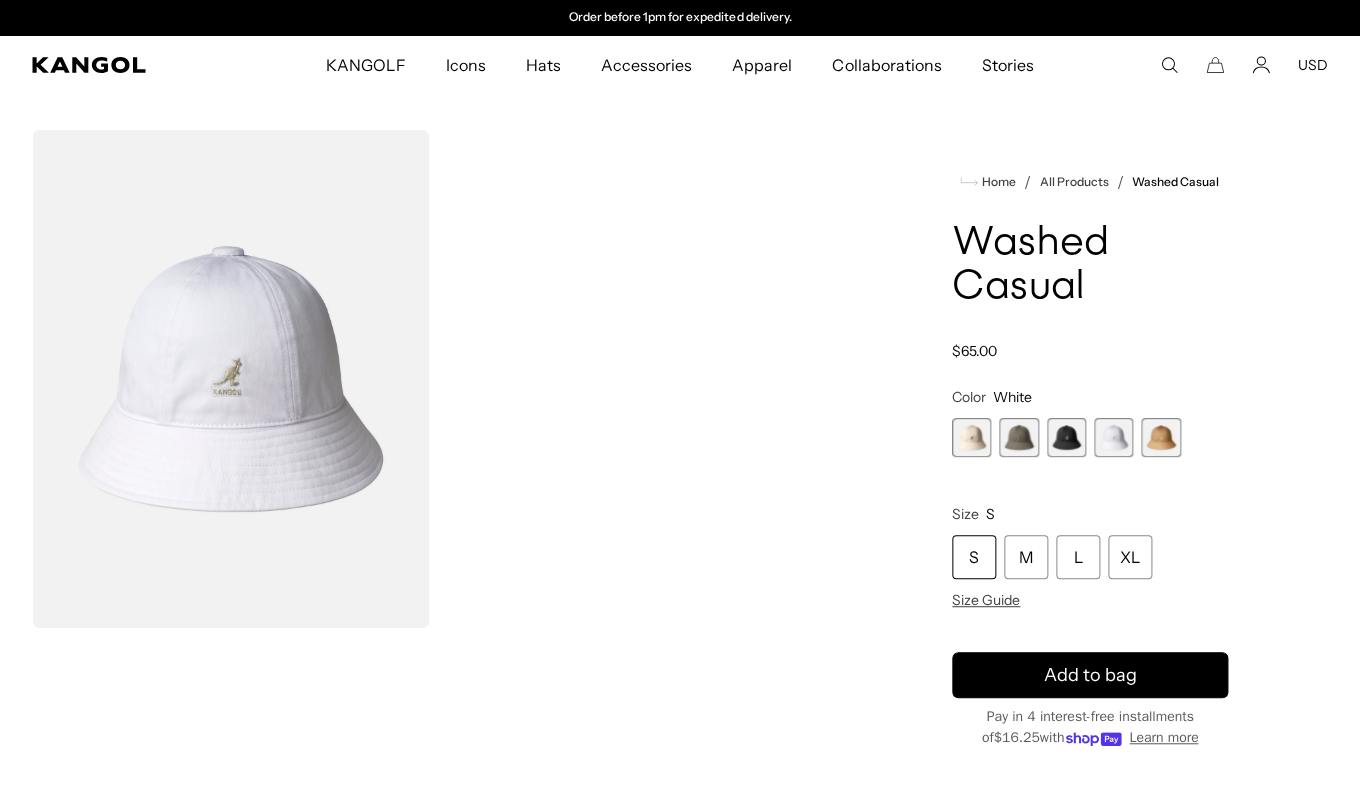 click at bounding box center [1160, 437] 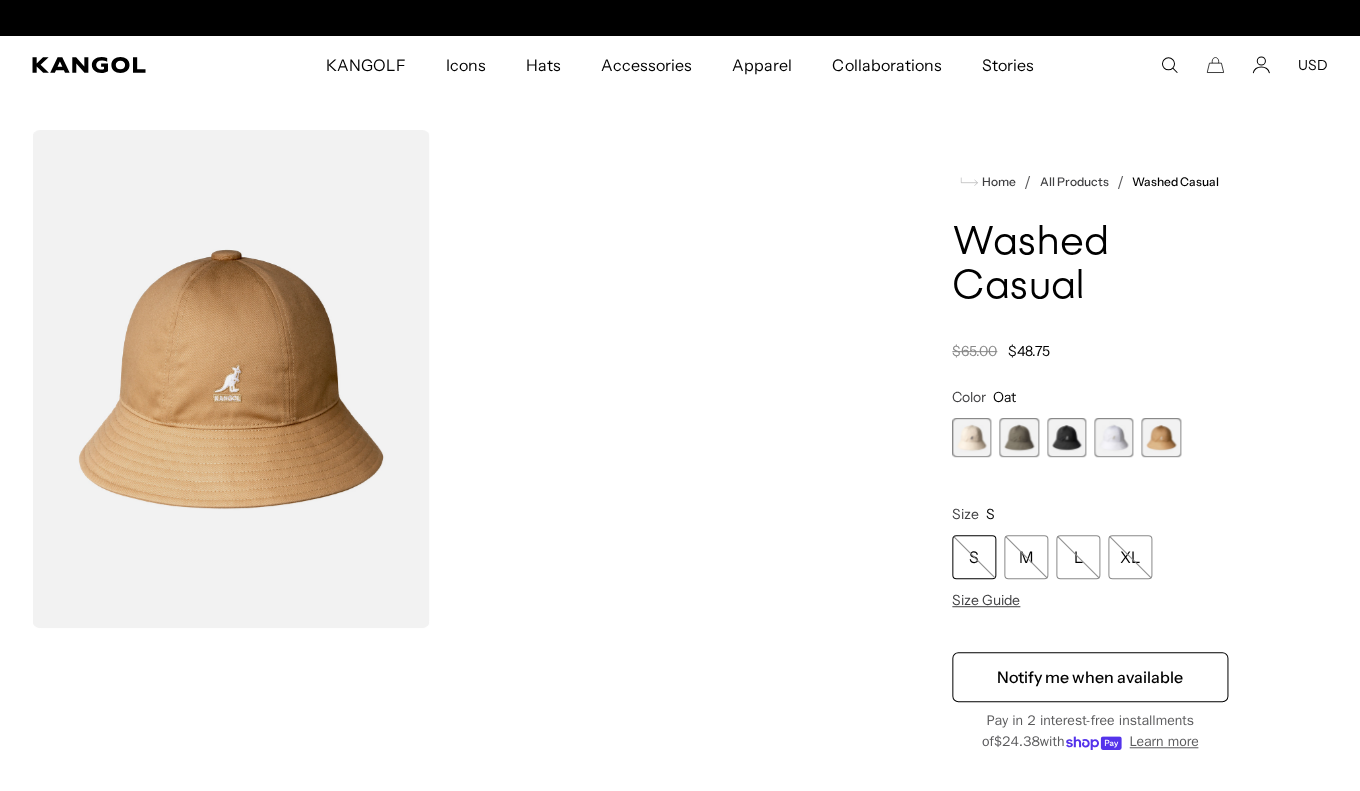scroll, scrollTop: 0, scrollLeft: 0, axis: both 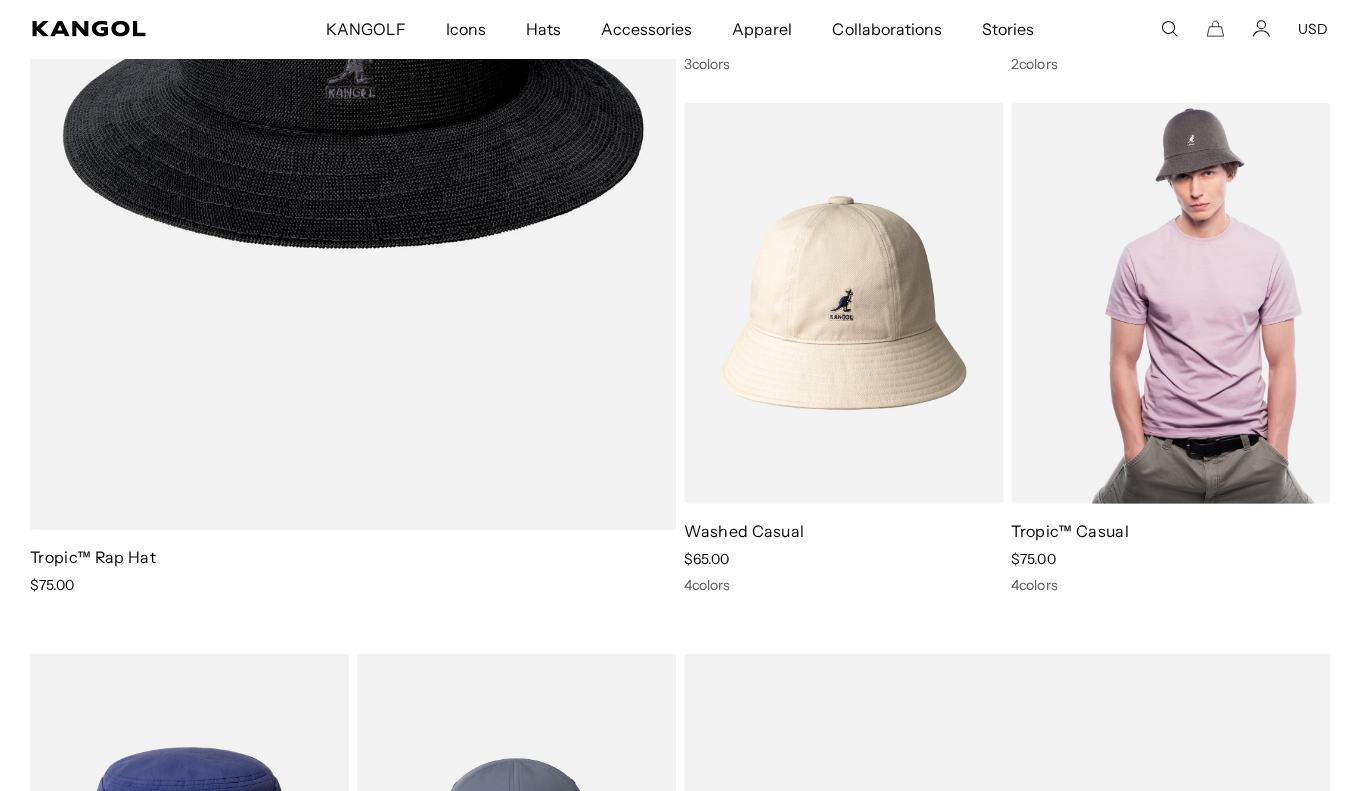 click at bounding box center [1170, 303] 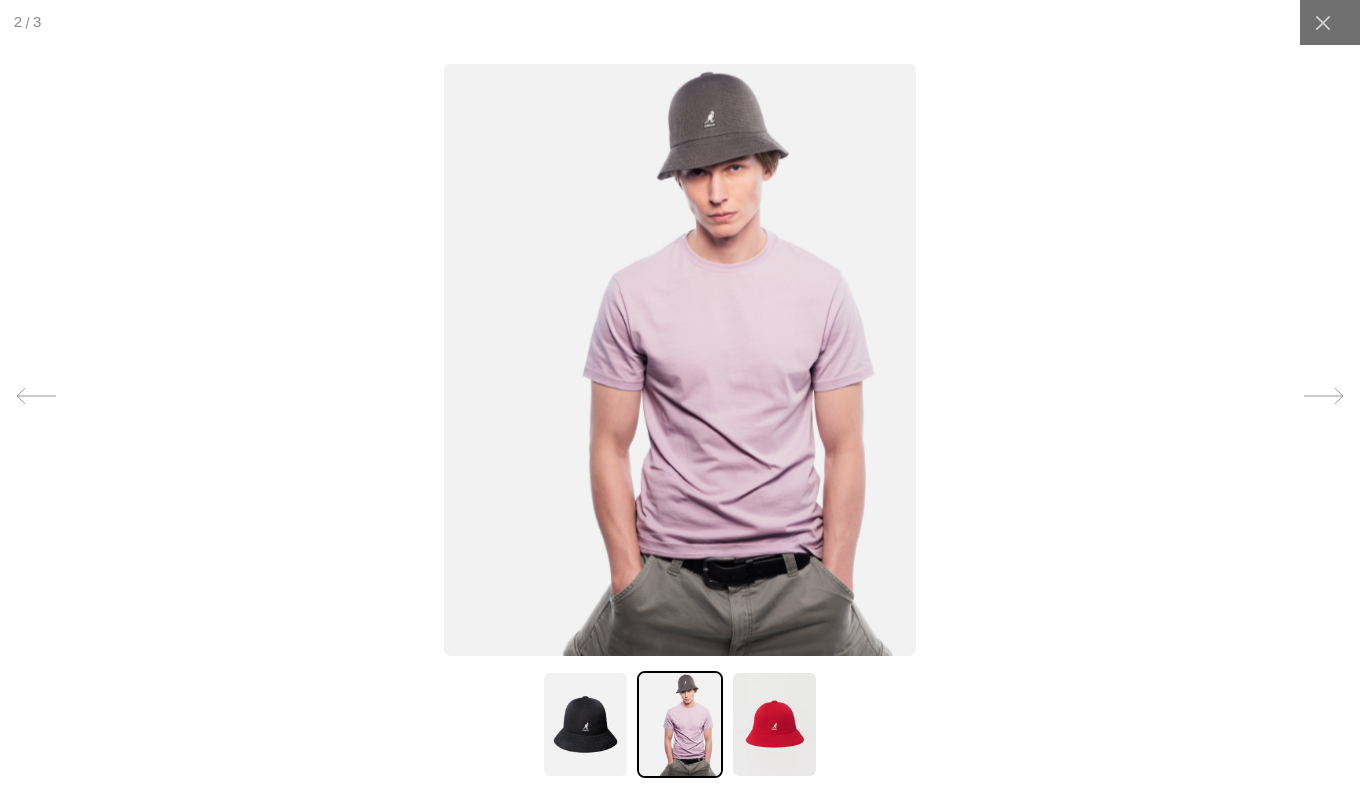 scroll, scrollTop: 0, scrollLeft: 0, axis: both 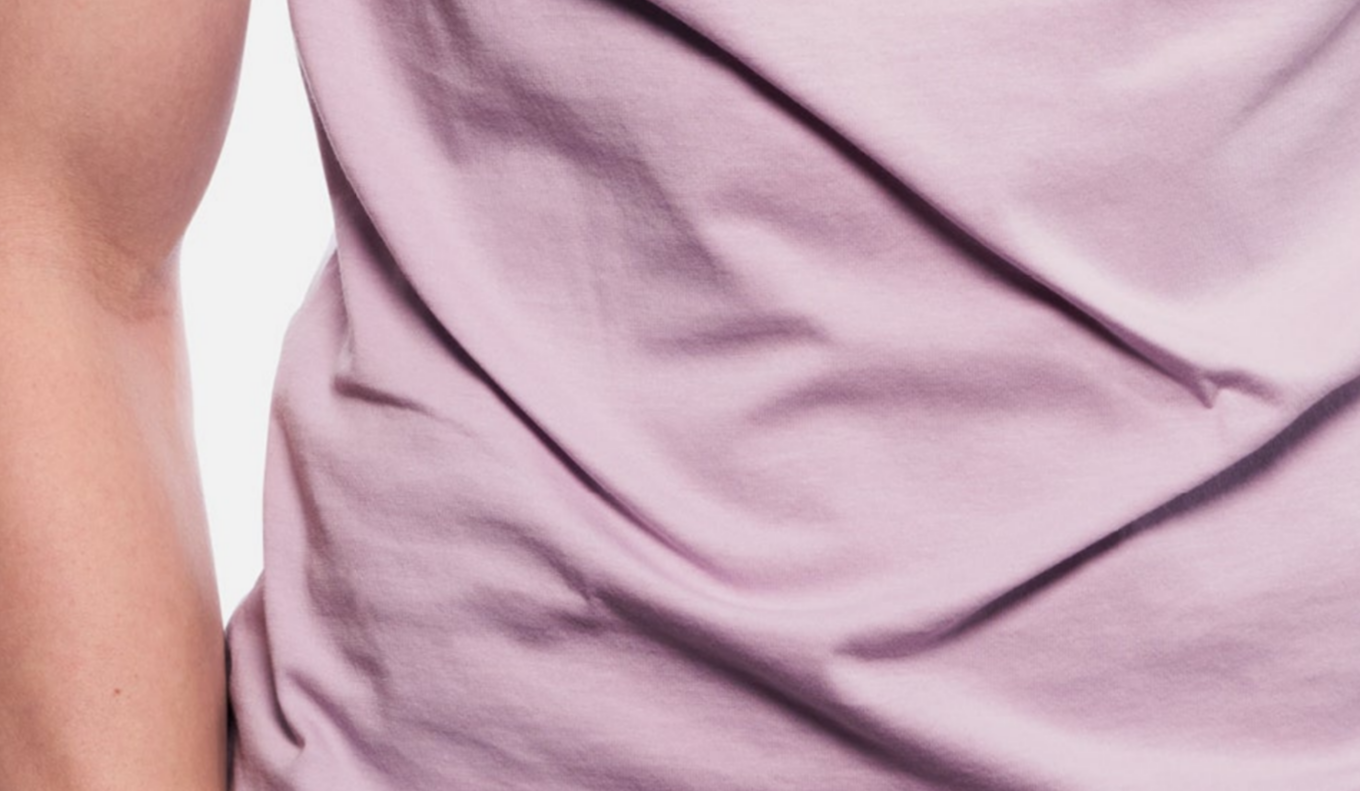 click at bounding box center [680, 227] 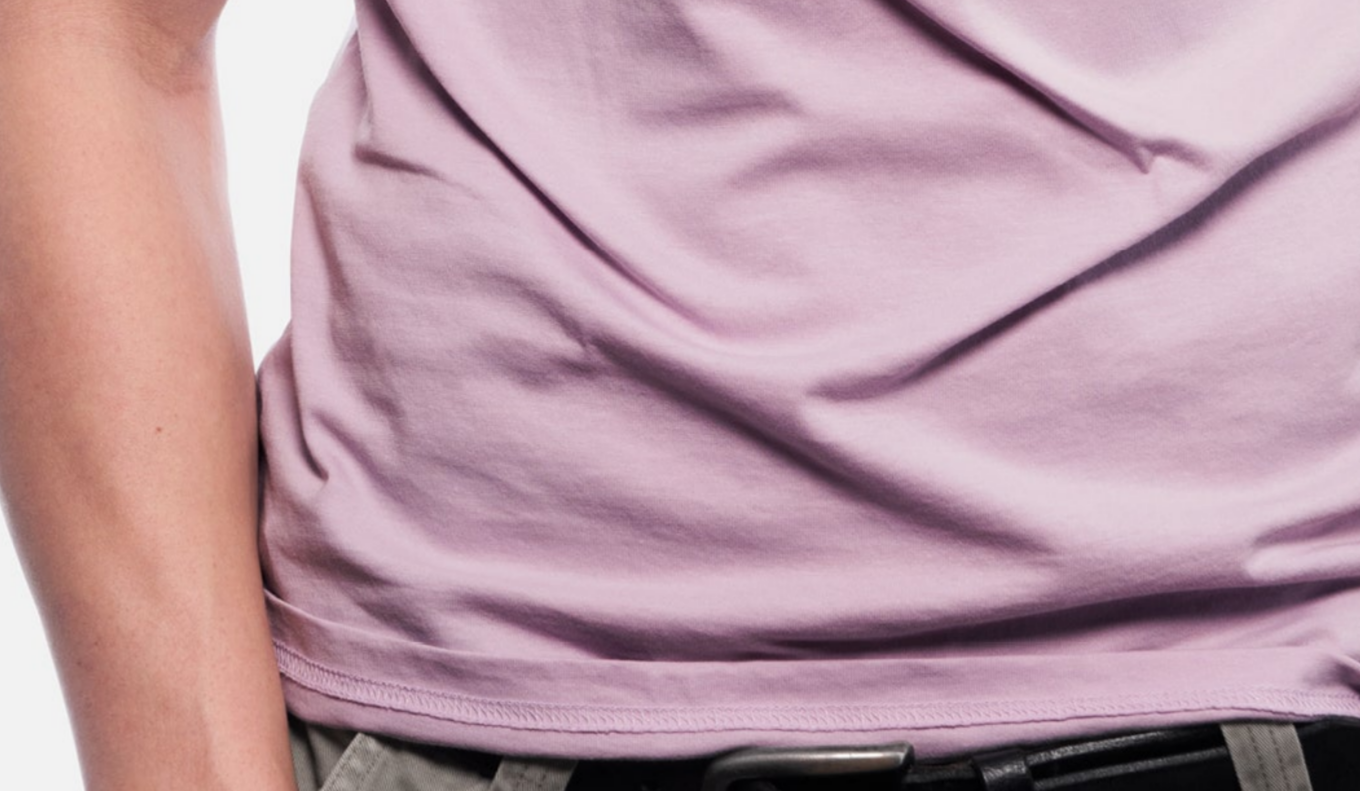 scroll, scrollTop: 0, scrollLeft: 0, axis: both 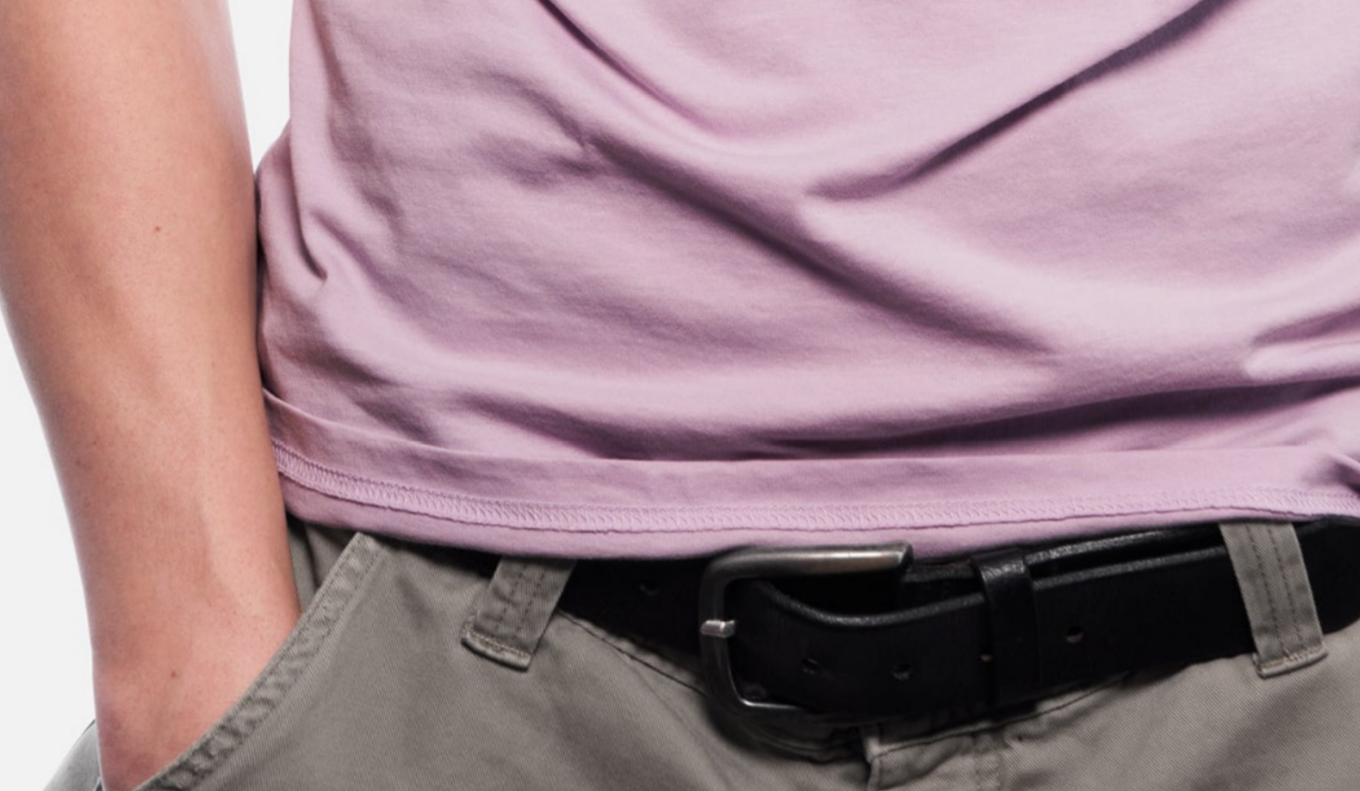 click at bounding box center (679, 99) 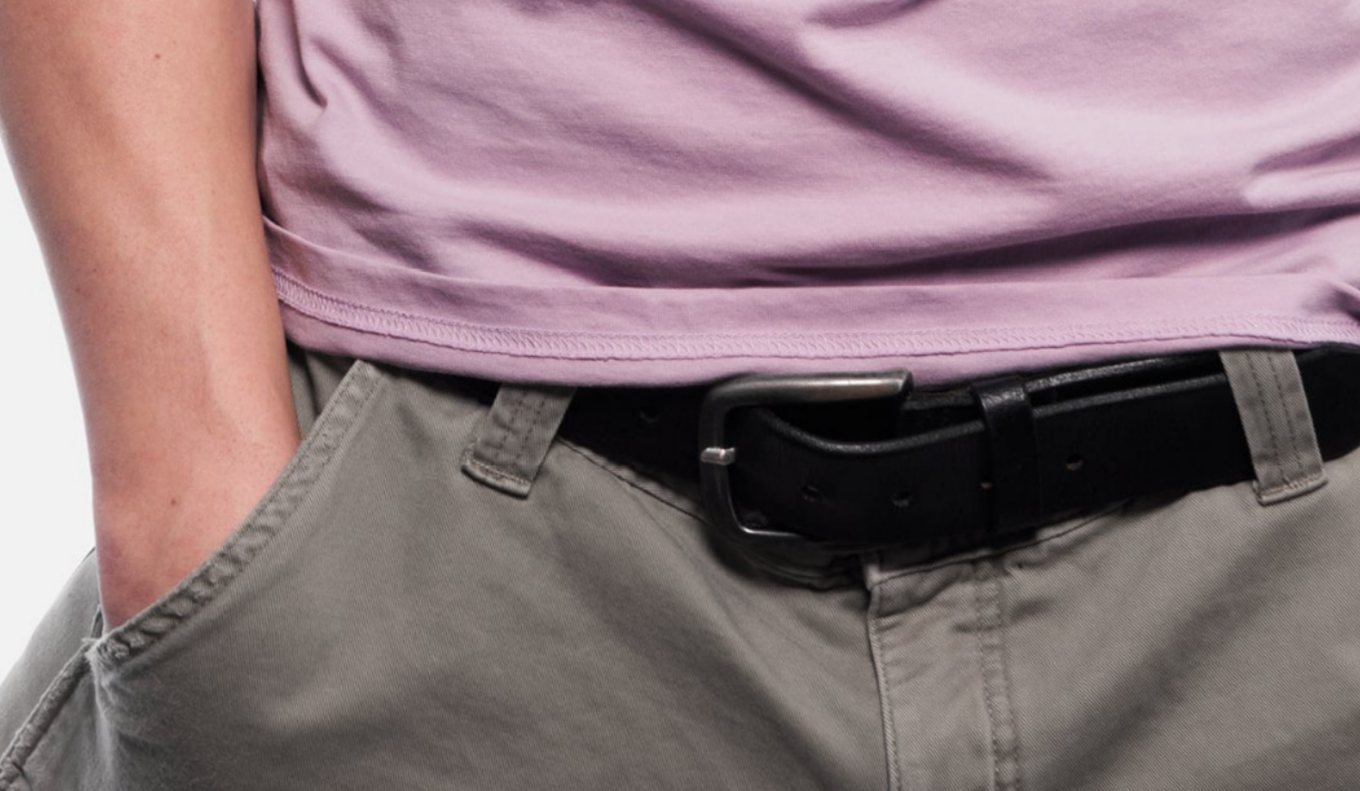 click at bounding box center [679, 38] 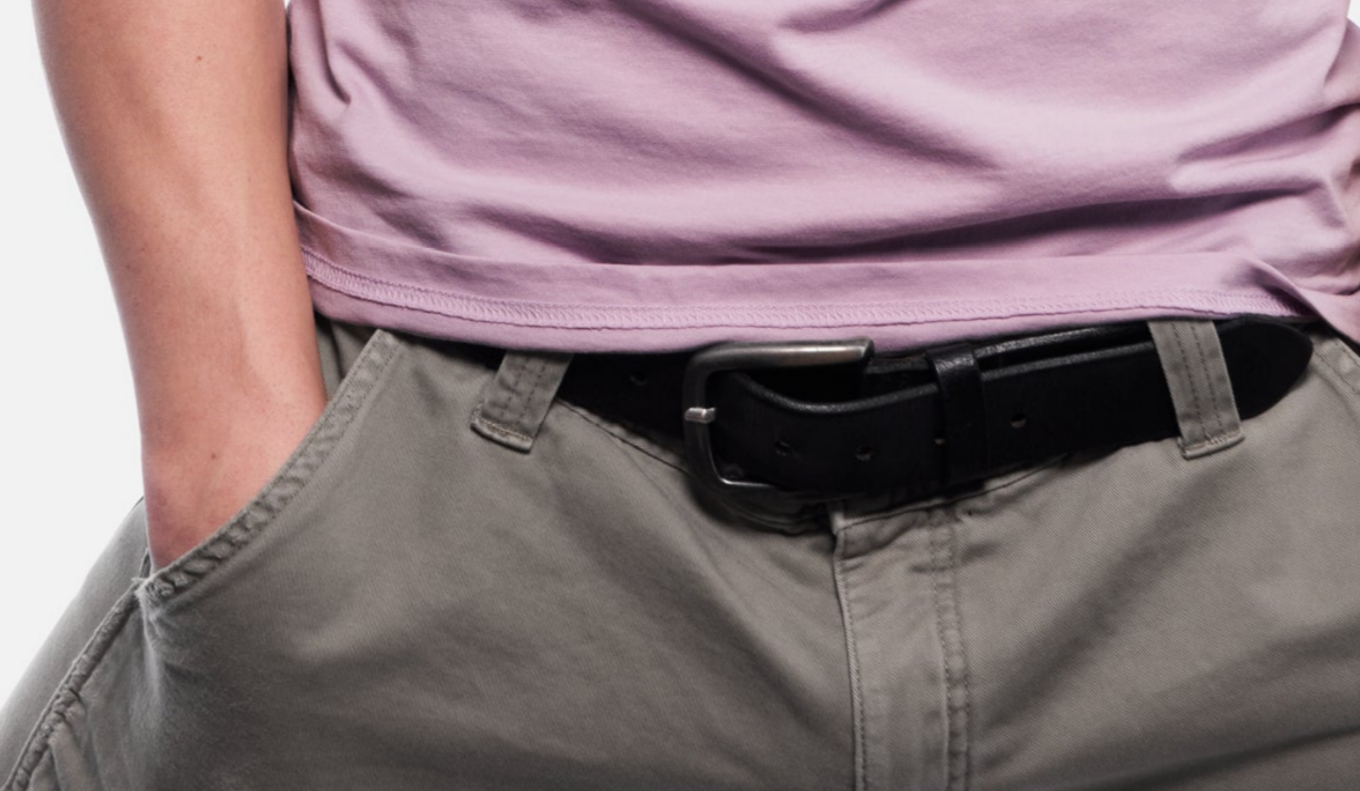 scroll, scrollTop: 0, scrollLeft: 412, axis: horizontal 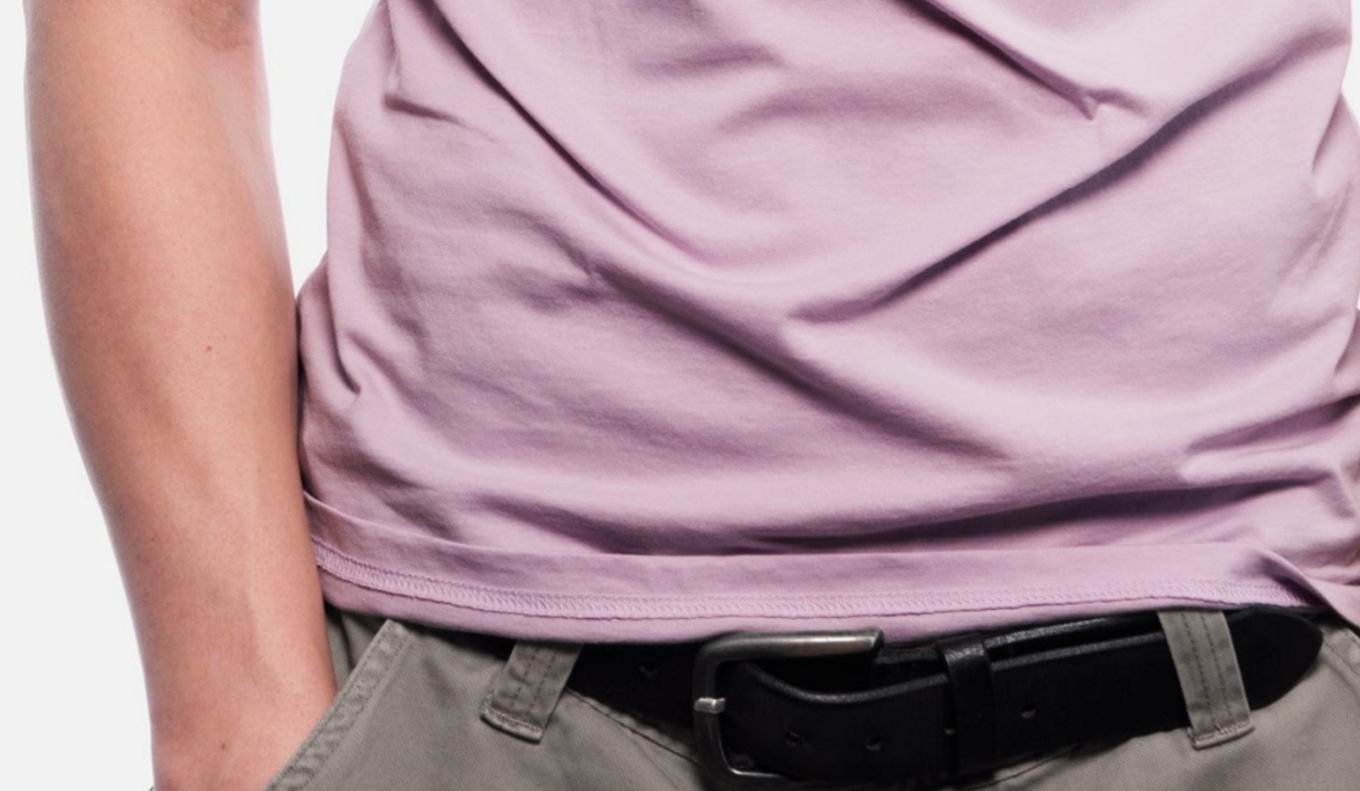 click at bounding box center (683, 179) 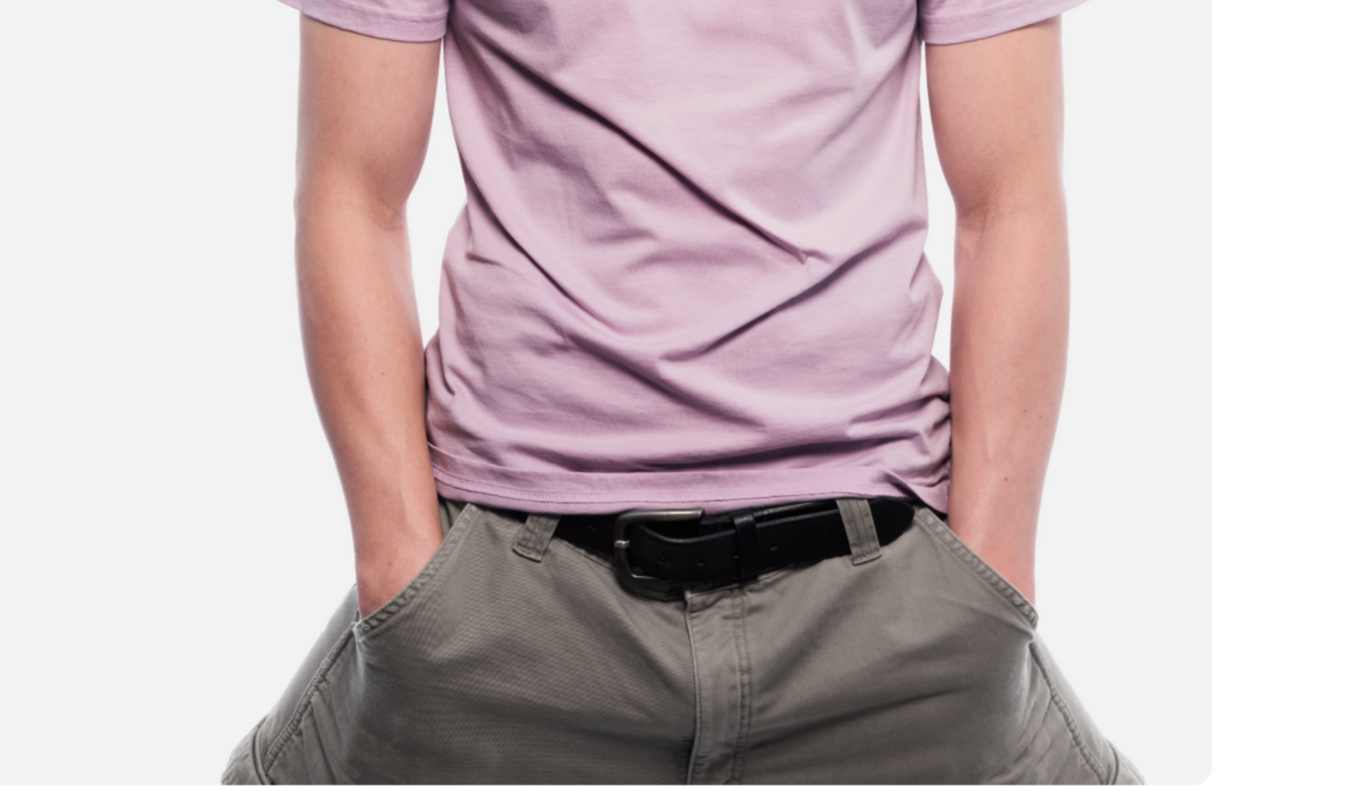 scroll, scrollTop: 0, scrollLeft: 412, axis: horizontal 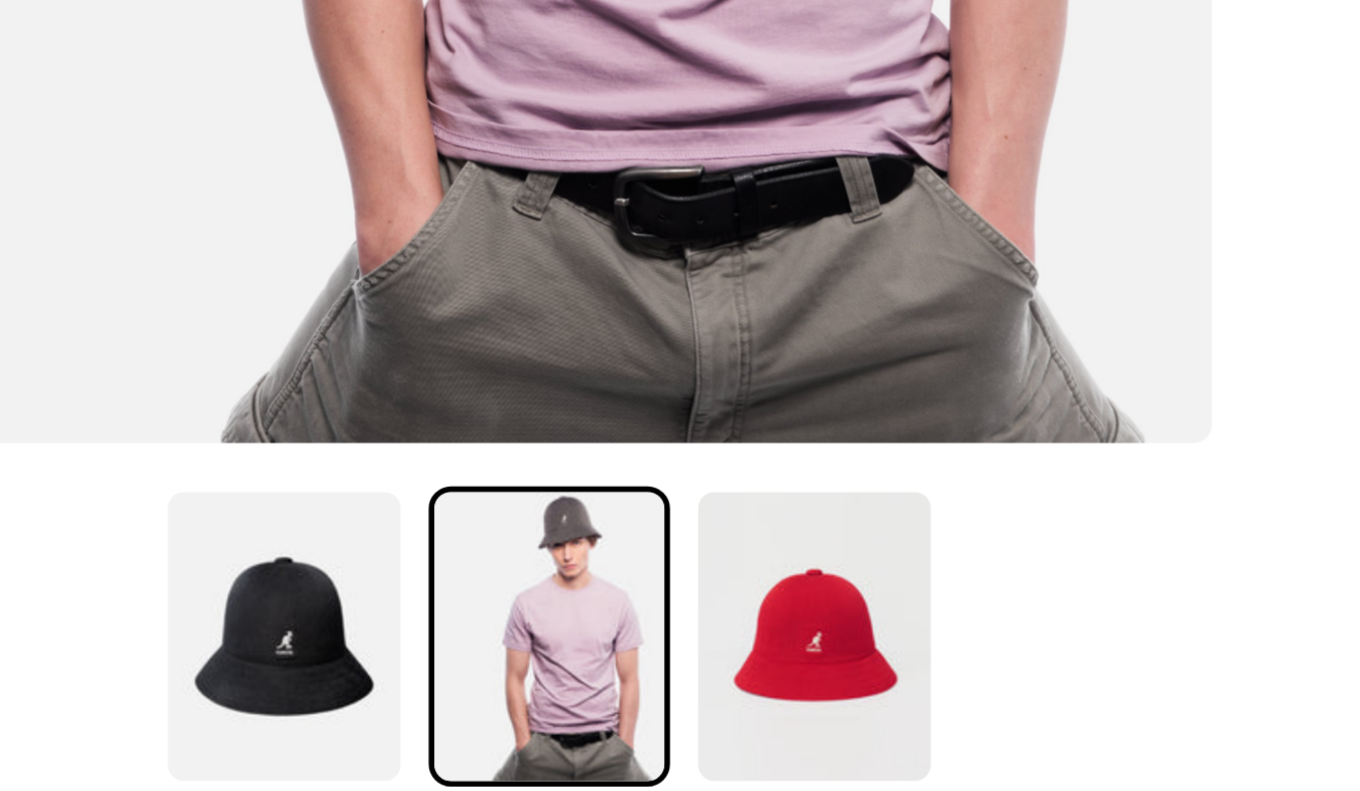 click on "2 3" at bounding box center (680, 395) 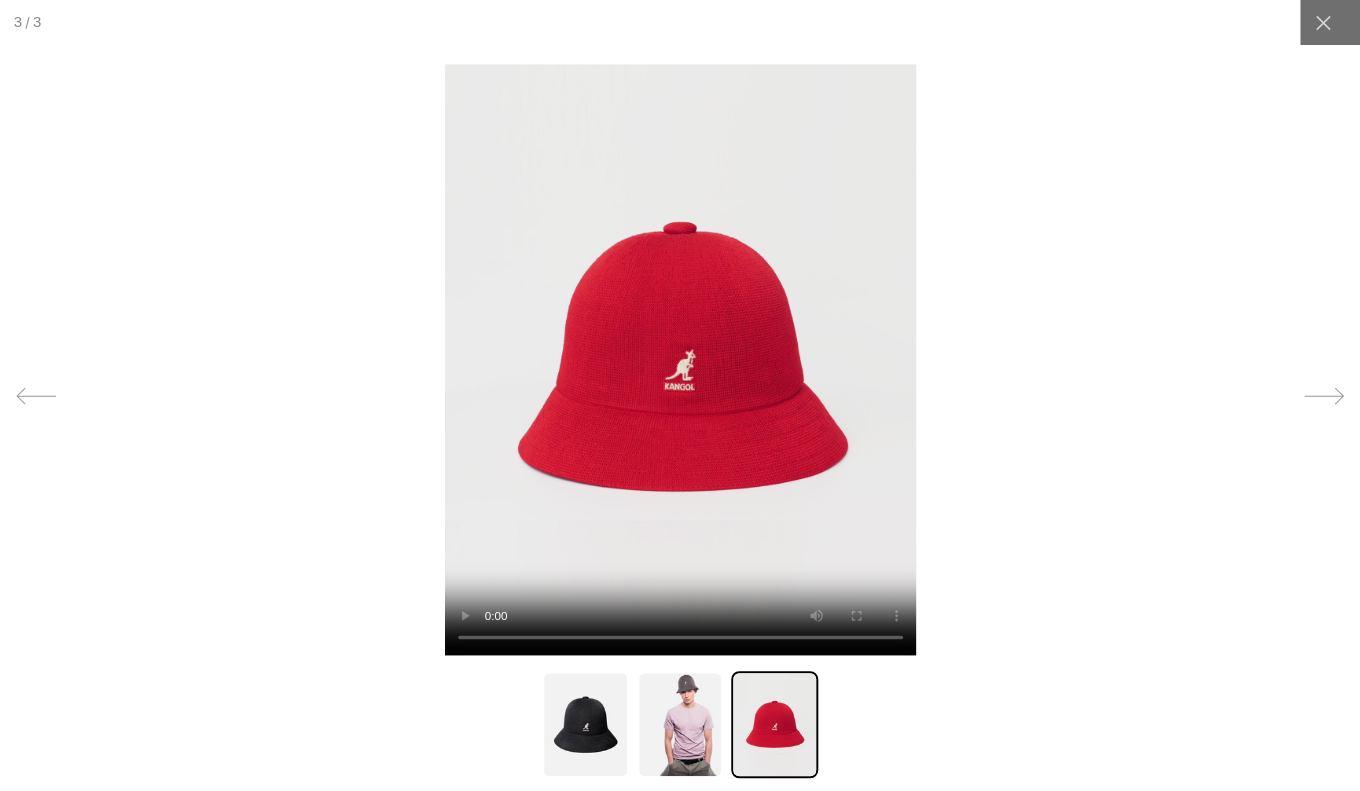 scroll, scrollTop: 0, scrollLeft: 412, axis: horizontal 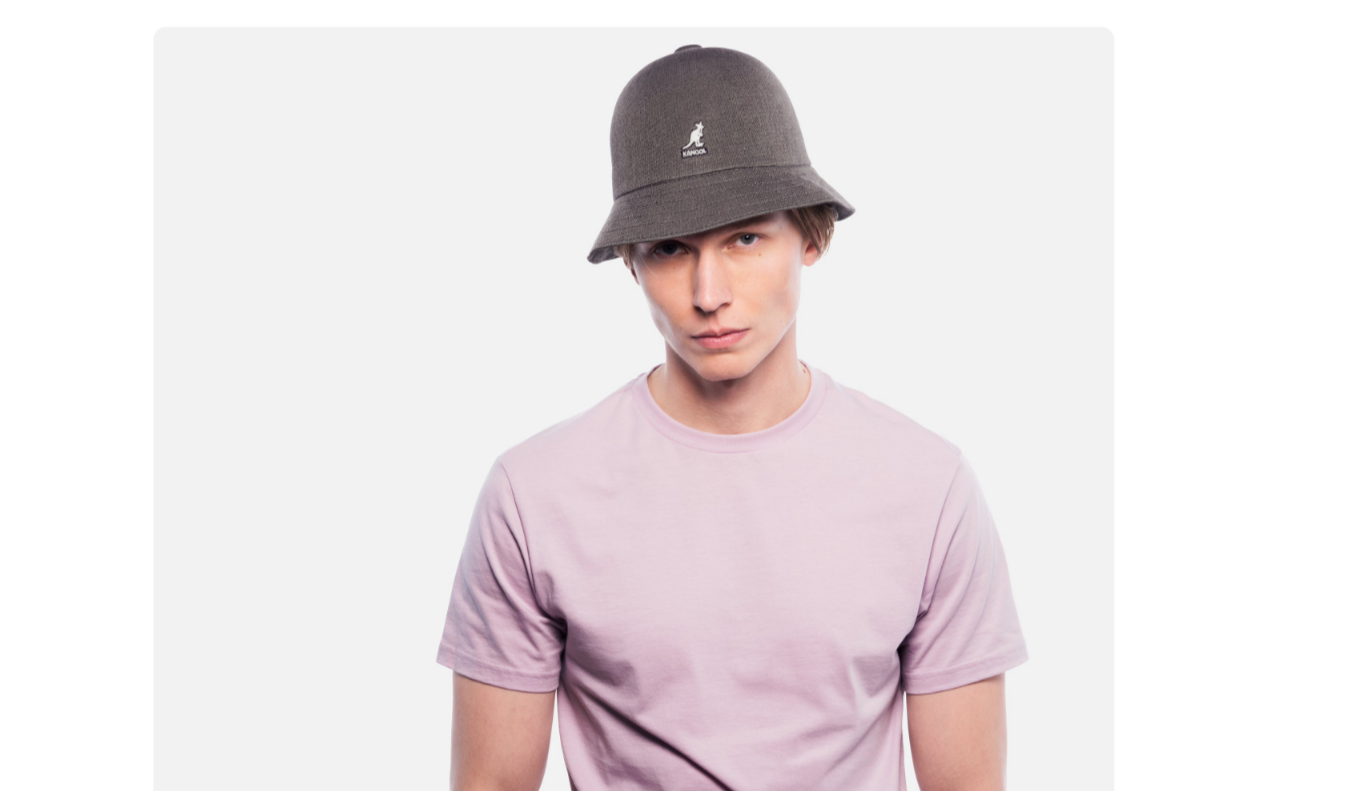 click at bounding box center (680, 359) 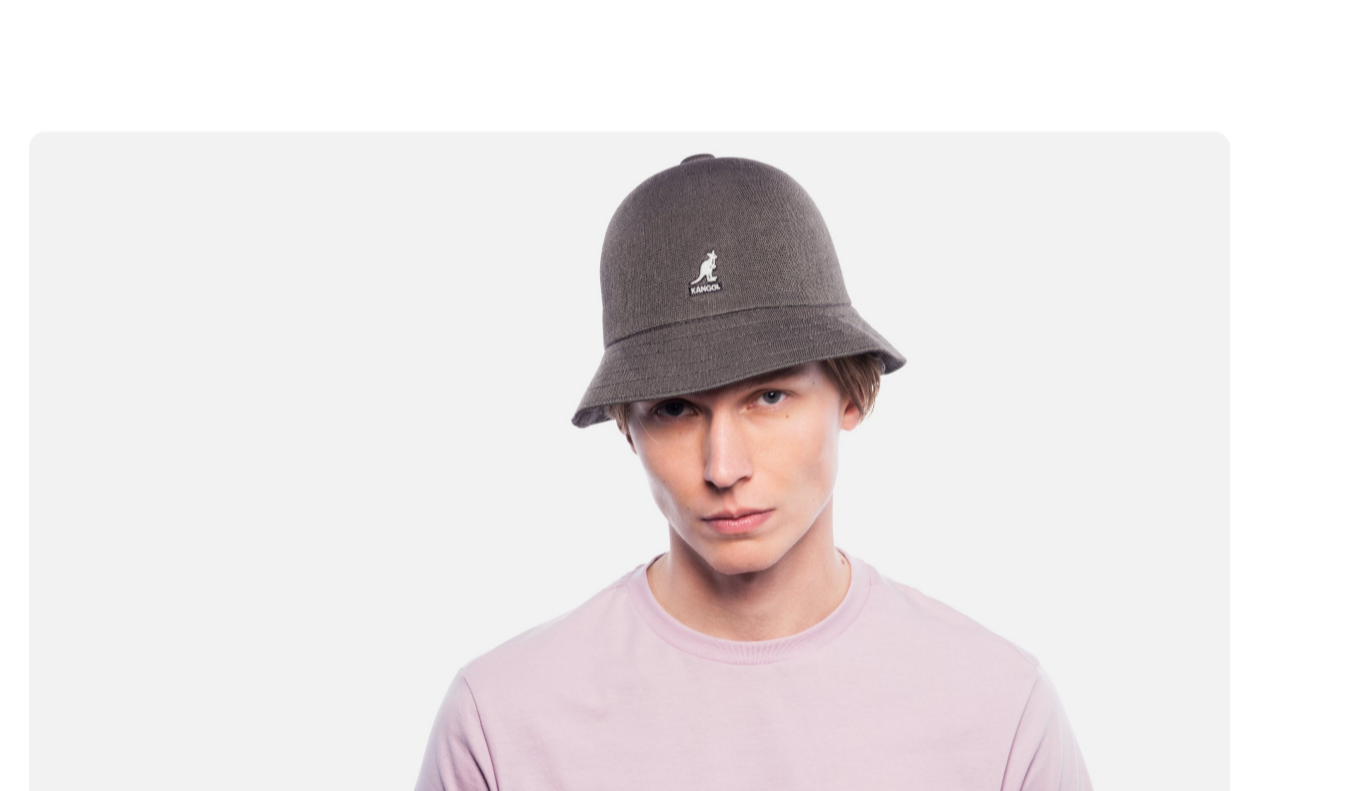 click at bounding box center (678, 484) 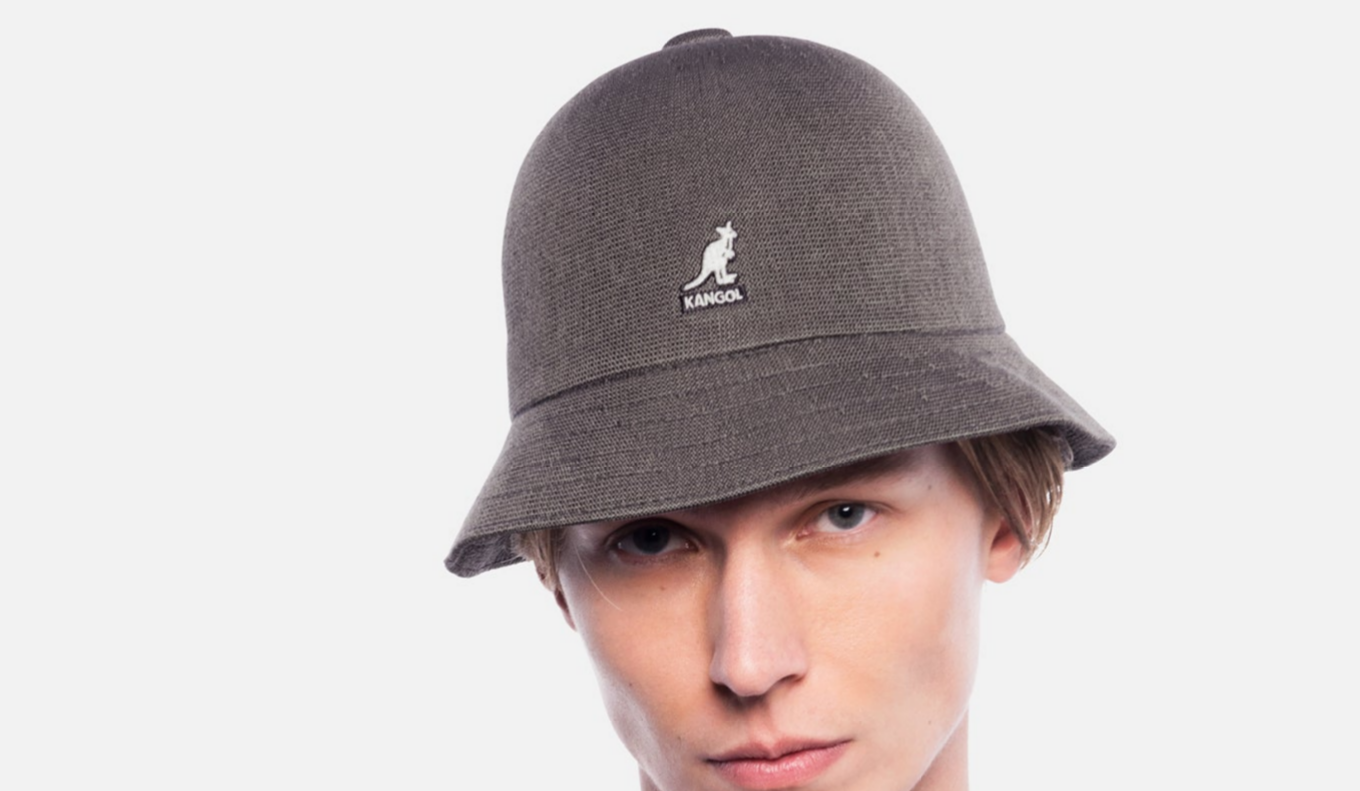 click at bounding box center (659, 659) 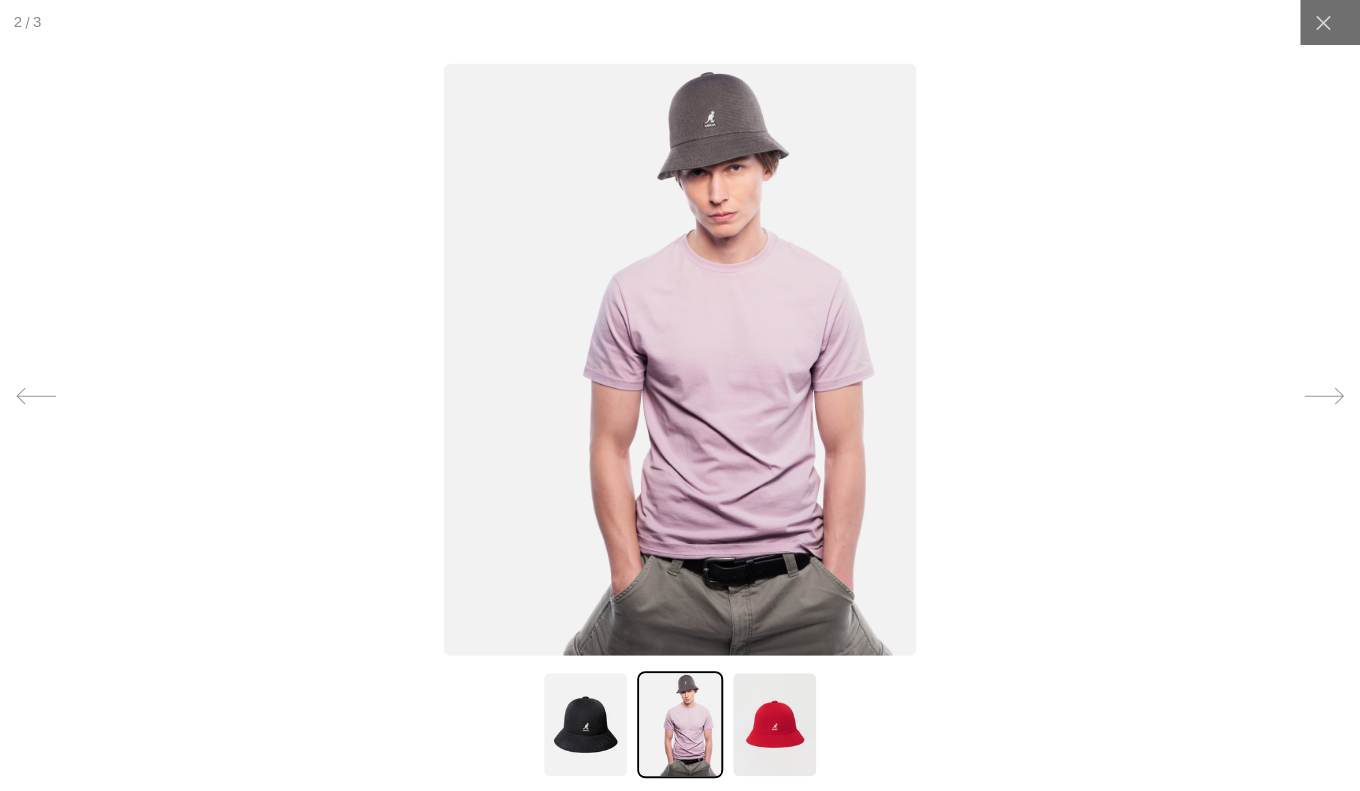 scroll, scrollTop: 0, scrollLeft: 0, axis: both 